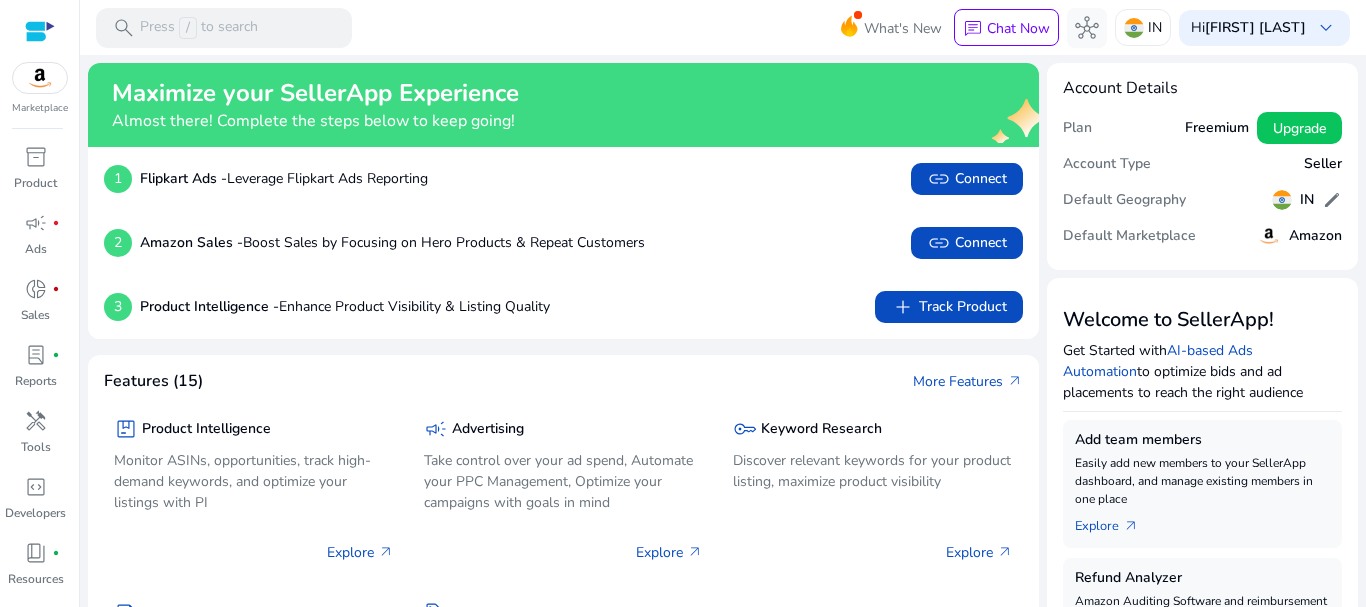 scroll, scrollTop: 0, scrollLeft: 0, axis: both 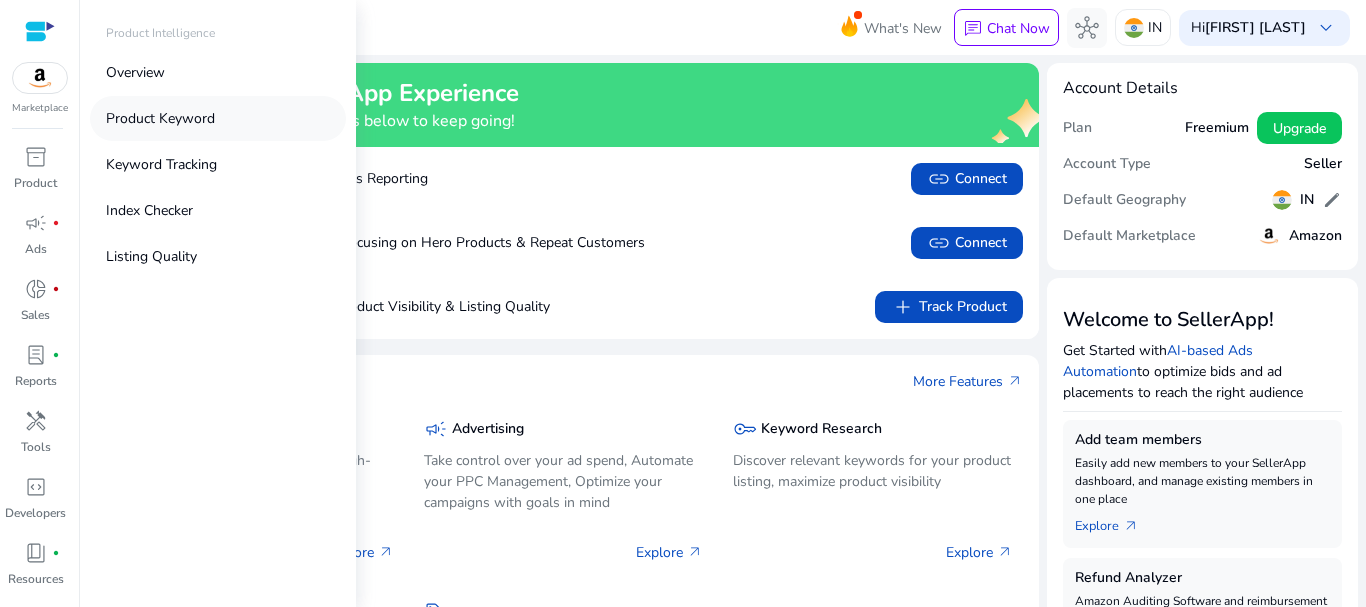click on "Product Keyword" at bounding box center (218, 118) 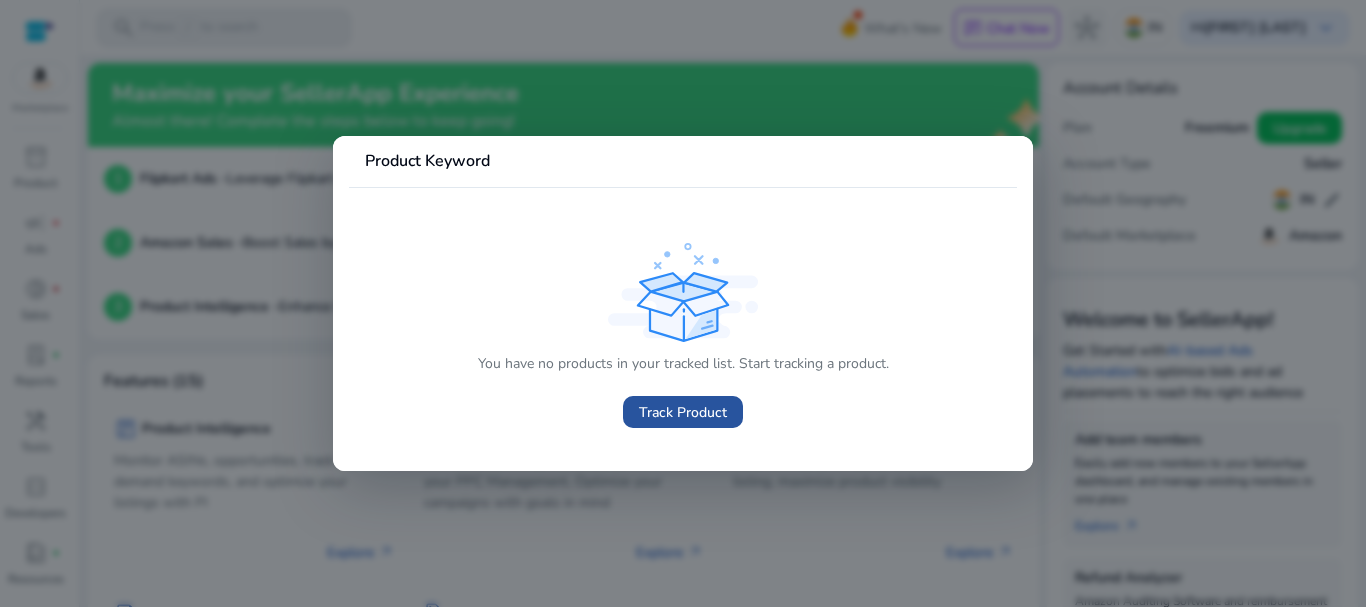 click on "Track Product" 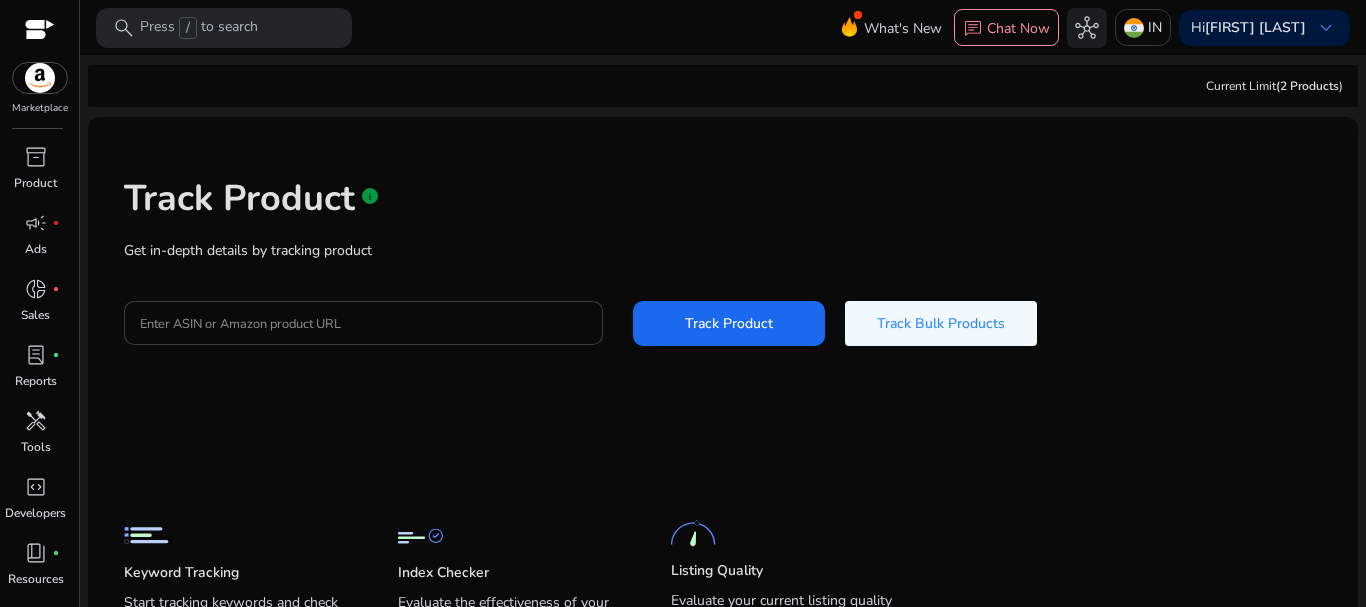 click on "Enter ASIN or Amazon product URL" at bounding box center (363, 323) 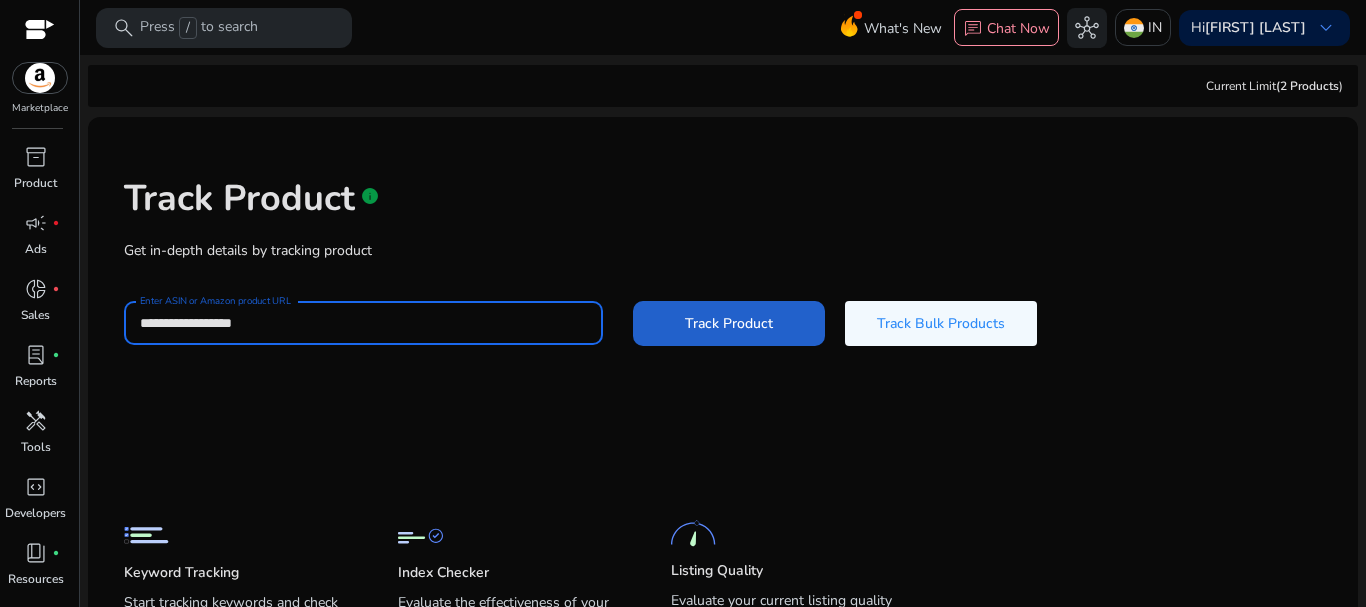 type on "**********" 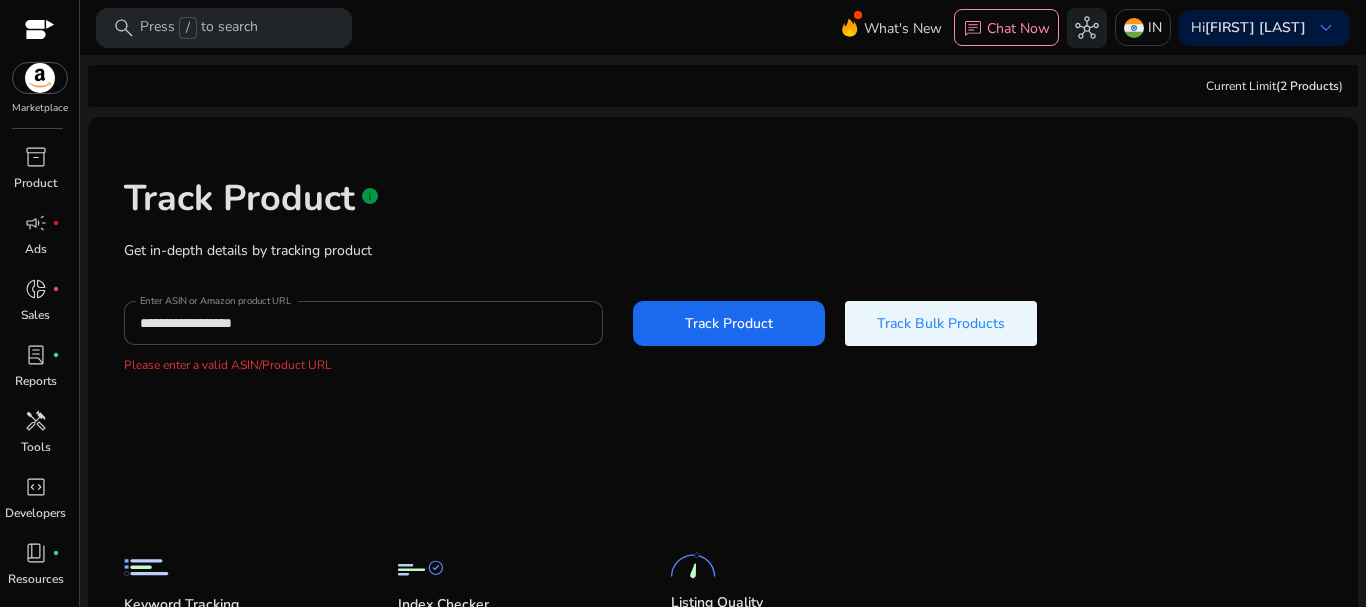 click on "Track Bulk Products" 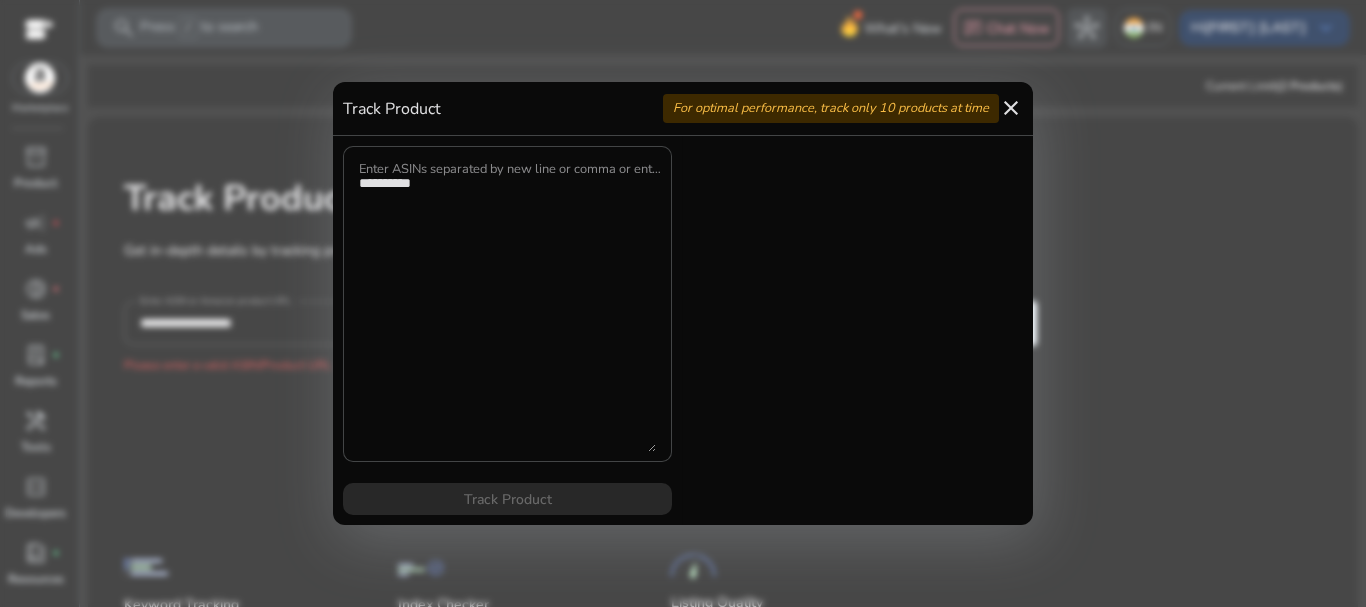 click on "close" at bounding box center (1011, 108) 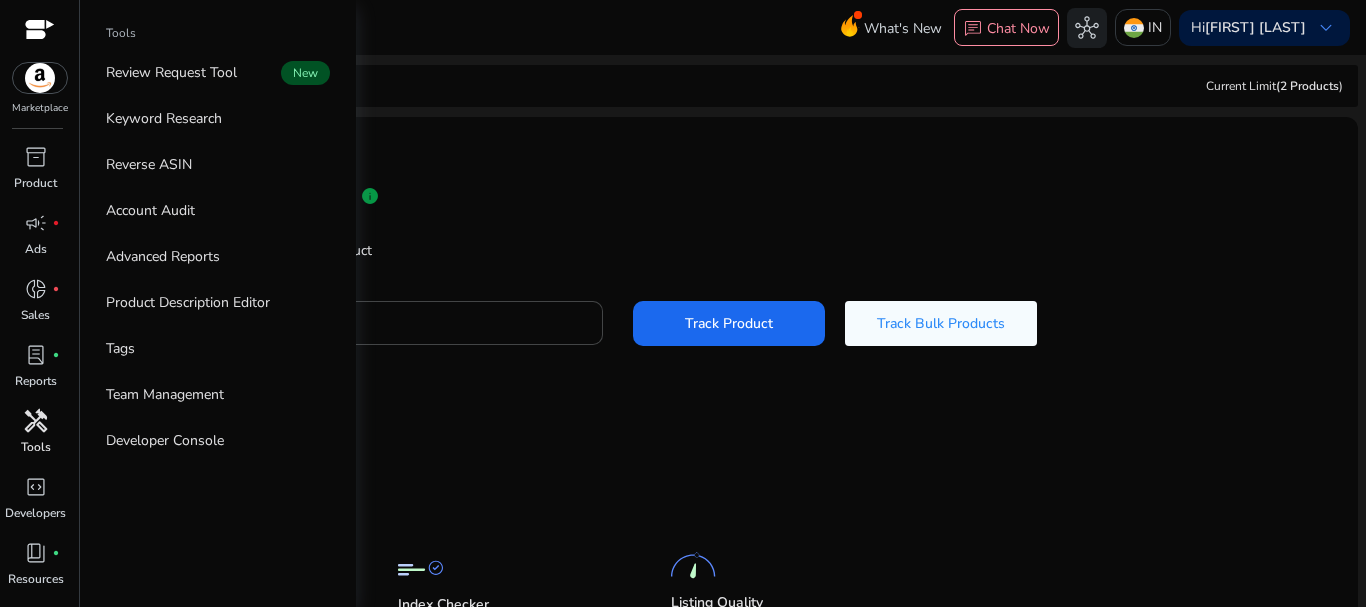 click on "Tools" at bounding box center [36, 447] 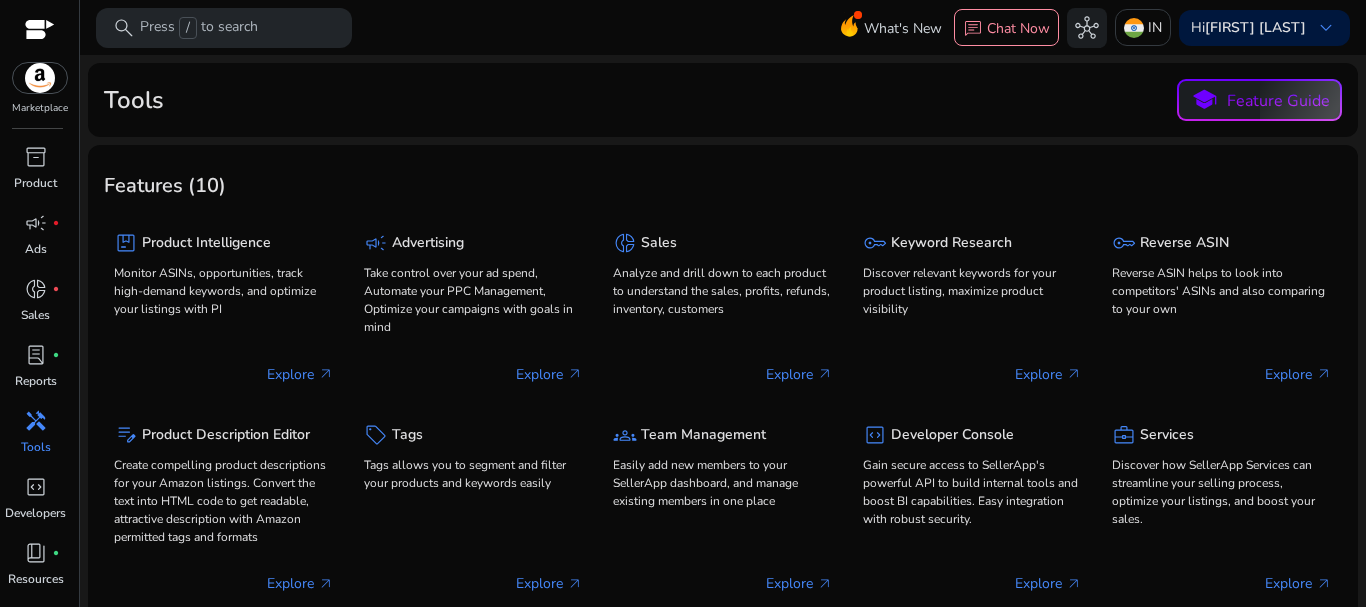 click on "Tools  school  Feature Guide" 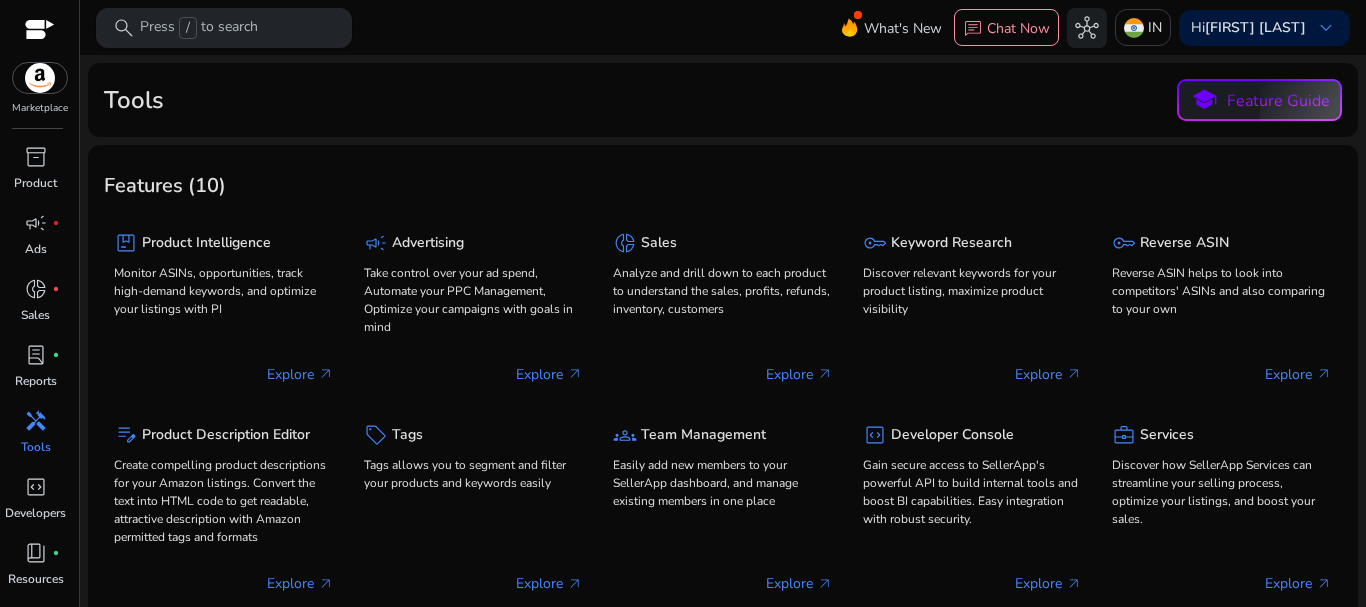 click on "search" at bounding box center [124, 28] 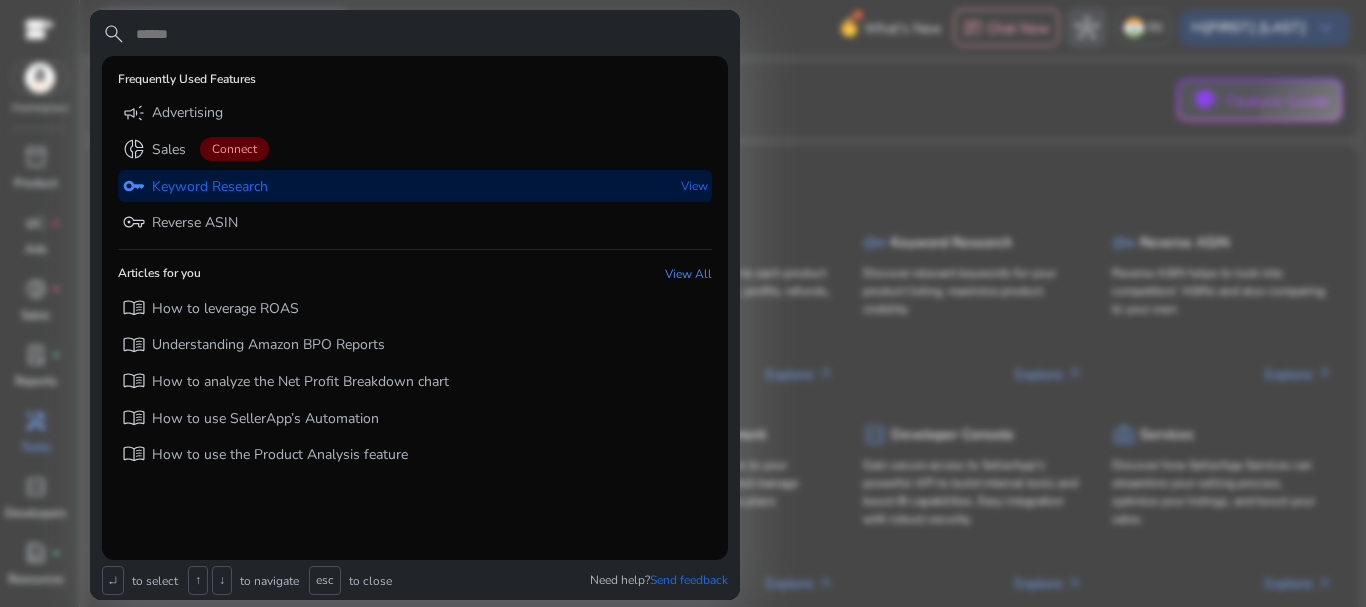 click on "Keyword Research" at bounding box center (210, 187) 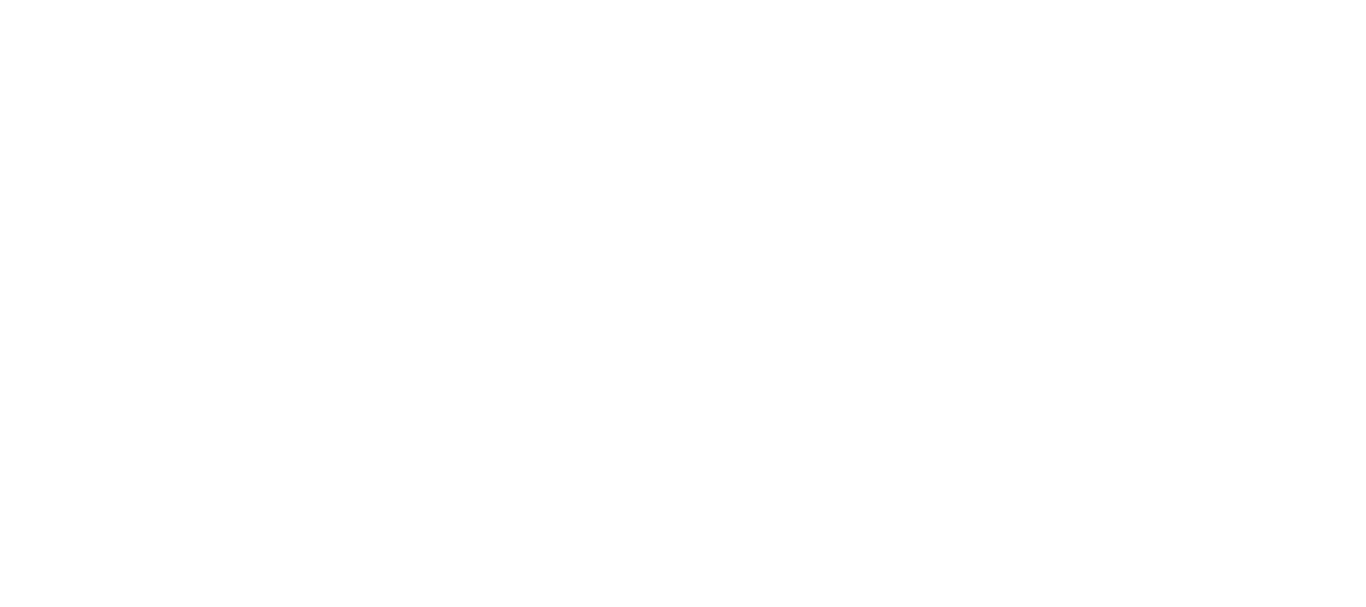scroll, scrollTop: 0, scrollLeft: 0, axis: both 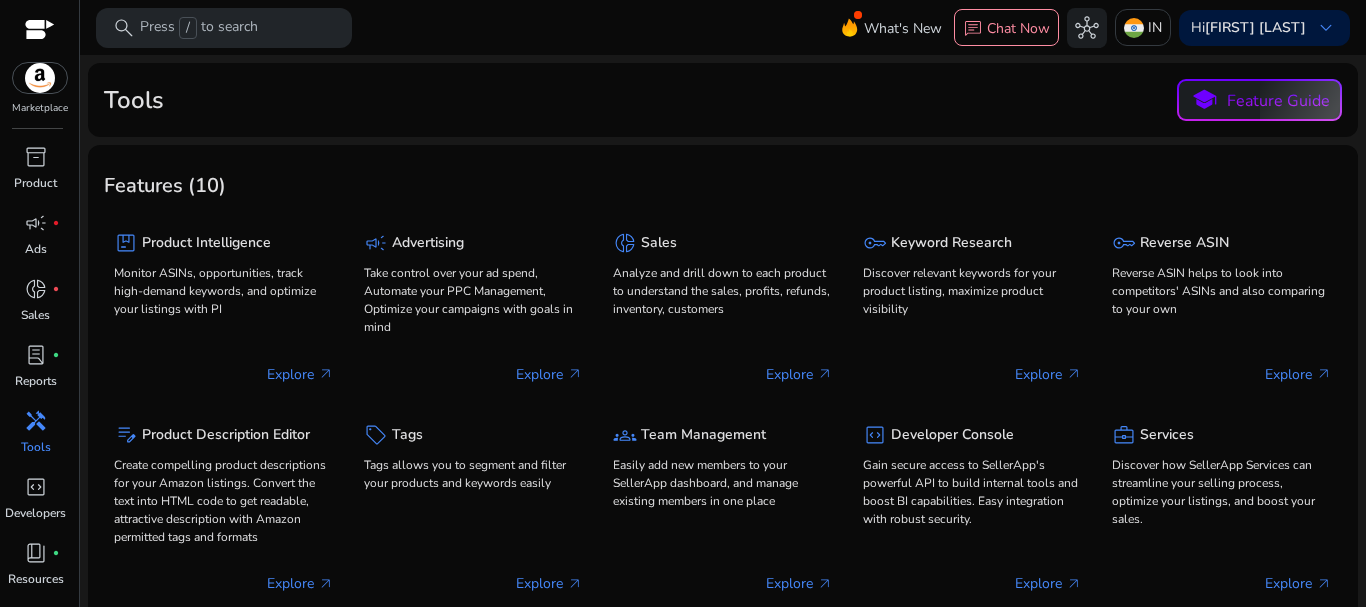 click at bounding box center [40, 78] 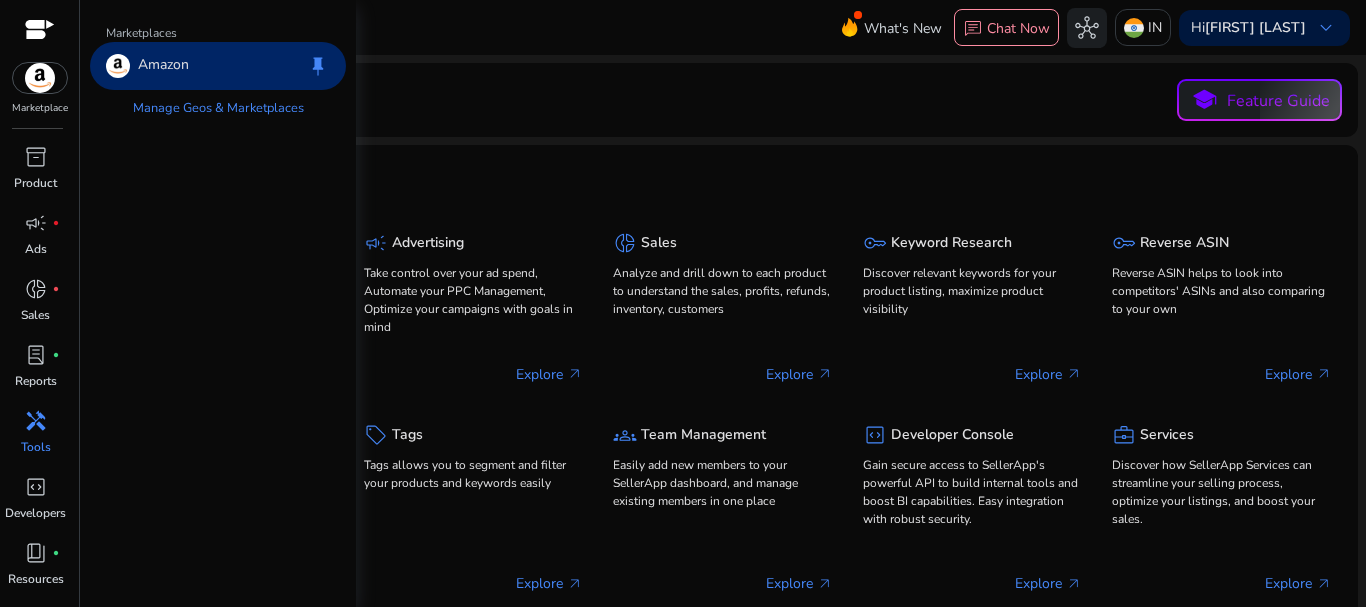 click at bounding box center (40, 78) 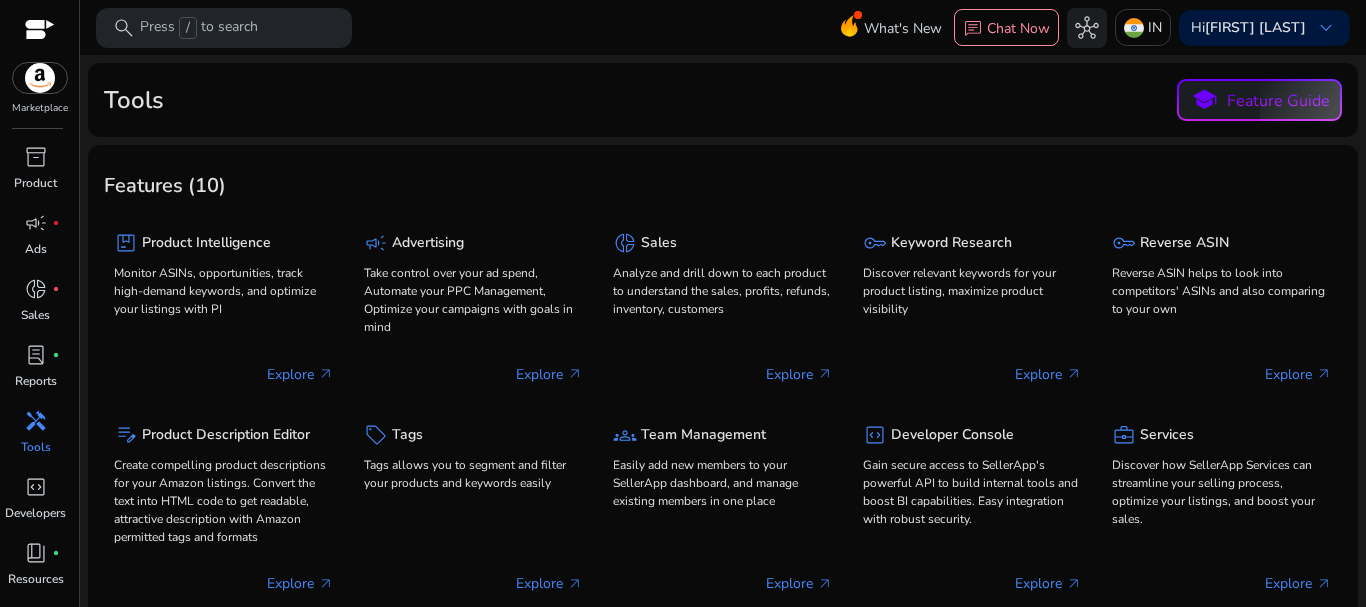 click on "Tools  school  Feature Guide" 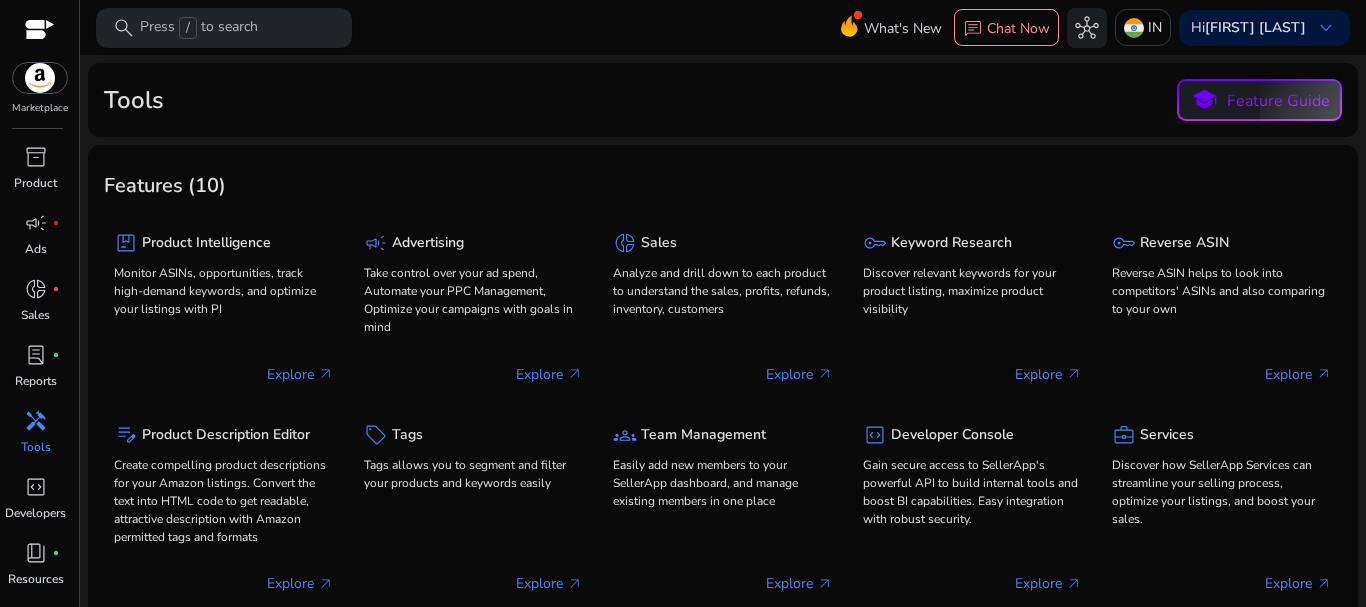 click on "/" at bounding box center [188, 28] 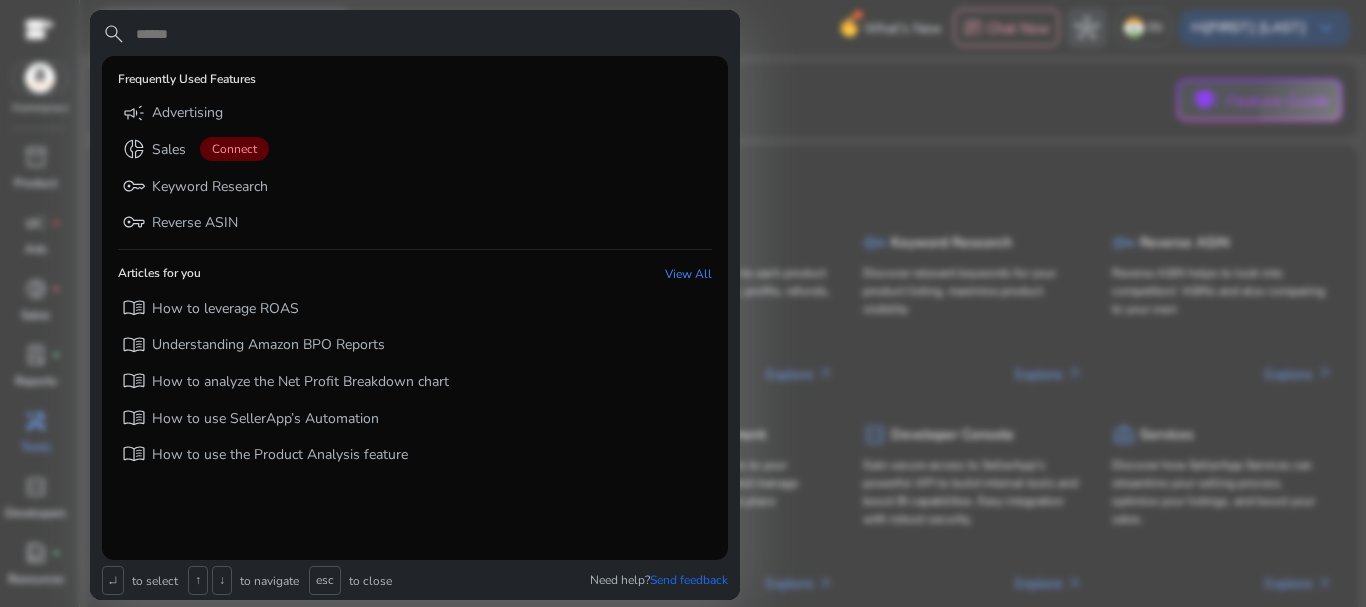 click at bounding box center (683, 303) 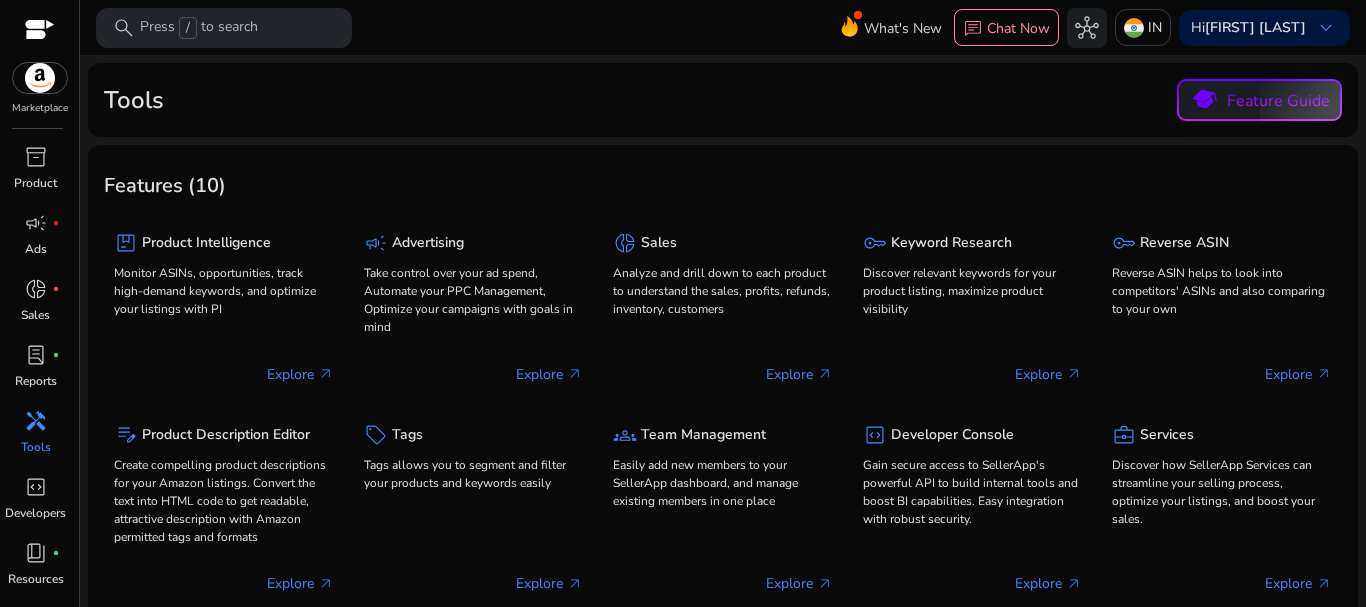 click on "school  Feature Guide" 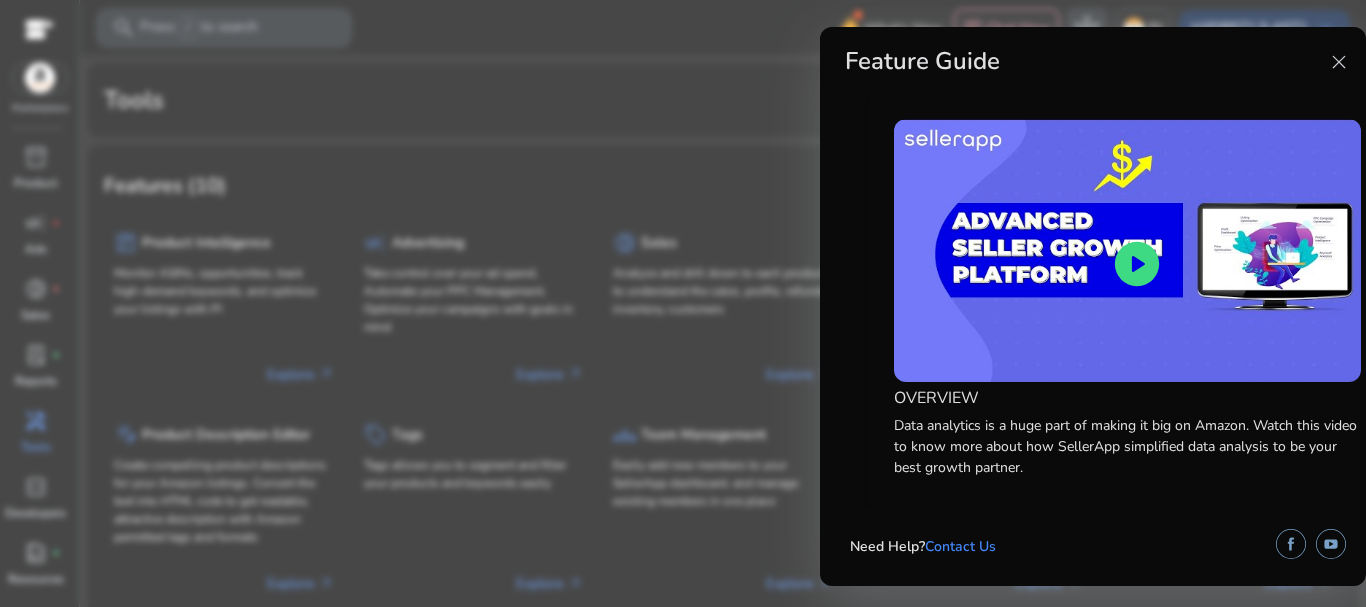 click on "close" at bounding box center [1339, 62] 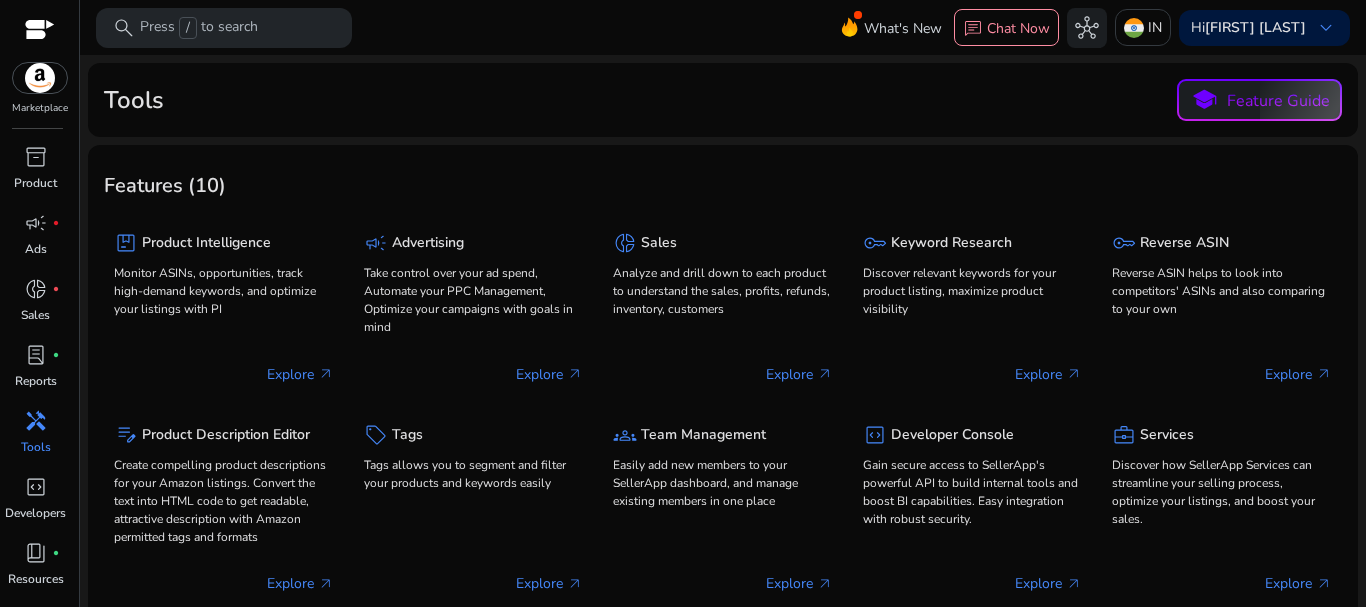 drag, startPoint x: 945, startPoint y: 29, endPoint x: 655, endPoint y: 29, distance: 290 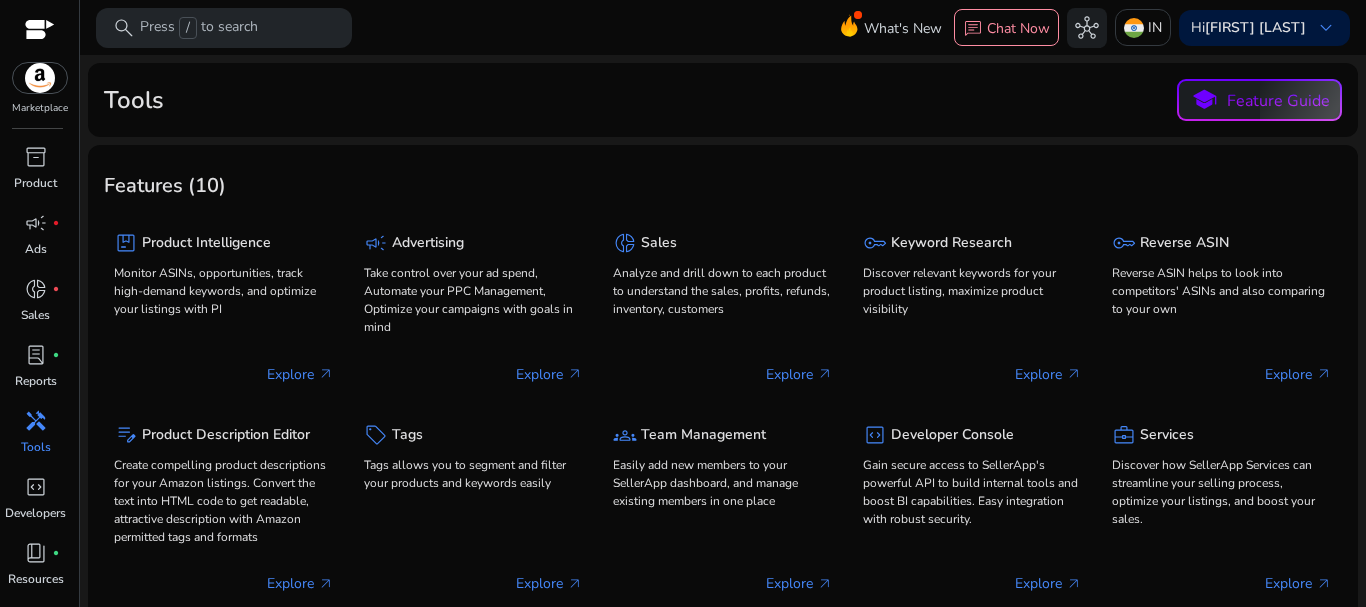 click on "search   Press  /  to search  What's New  chat  Chat Now  hub  IN  Hi  Kawaljit singh Khandpur  keyboard_arrow_down" at bounding box center (723, 27) 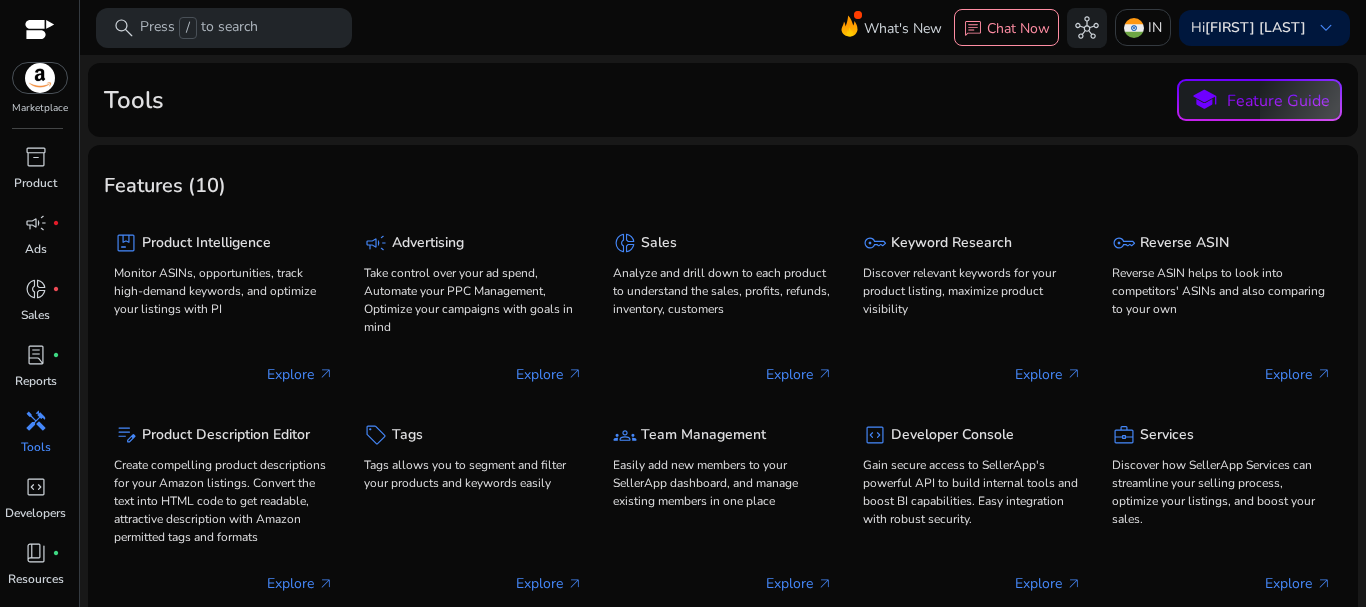 click on "Tools  school  Feature Guide" 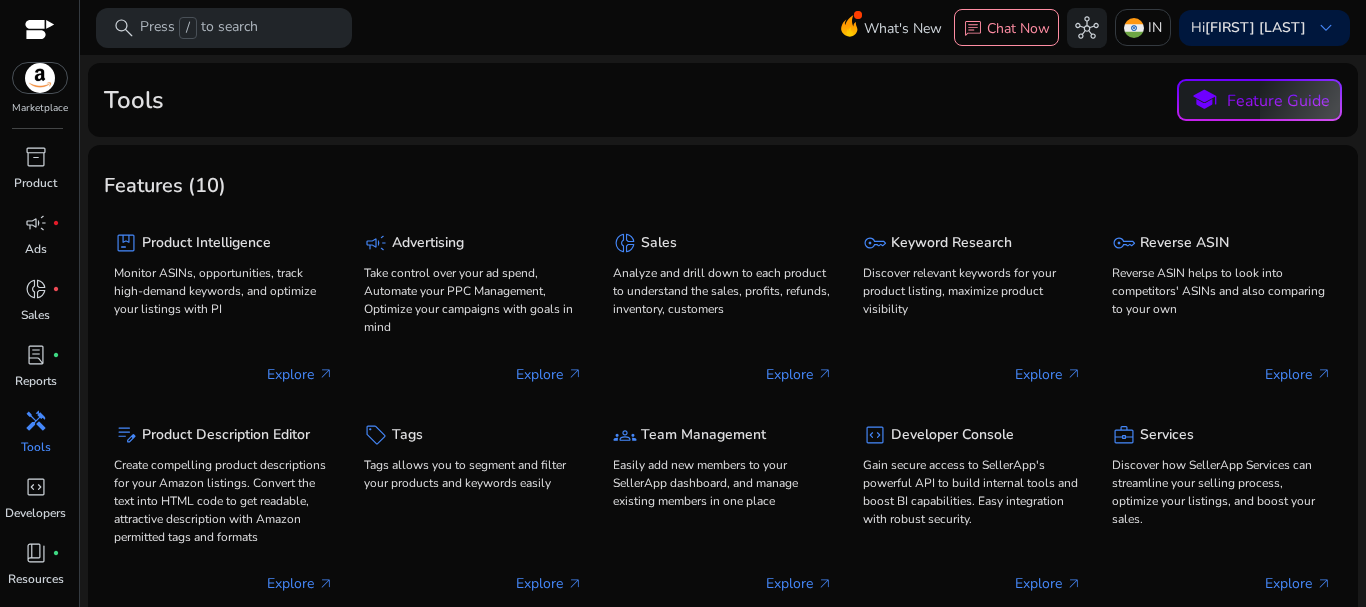 click on "package  Product Intelligence Monitor ASINs, opportunities, track high-demand keywords, and optimize your listings with PI  Explore   arrow_outward   campaign  Advertising Take control over your ad spend, Automate your PPC Management, Optimize your campaigns with goals in mind  Explore   arrow_outward   donut_small  Sales Analyze and drill down to each product to understand the sales, profits, refunds, inventory, customers  Explore   arrow_outward   key  Keyword Research Discover relevant keywords for your product listing, maximize product visibility  Explore   arrow_outward   key  Reverse ASIN Reverse ASIN helps to look into competitors' ASINs and also comparing to your own  Explore   arrow_outward   edit_note  Product Description Editor Create compelling product descriptions for your Amazon listings. Convert the text into HTML code to get readable, attractive description with Amazon permitted tags and formats  Explore   arrow_outward   sell  Tags  Explore   arrow_outward   groups  Team Management  Explore" 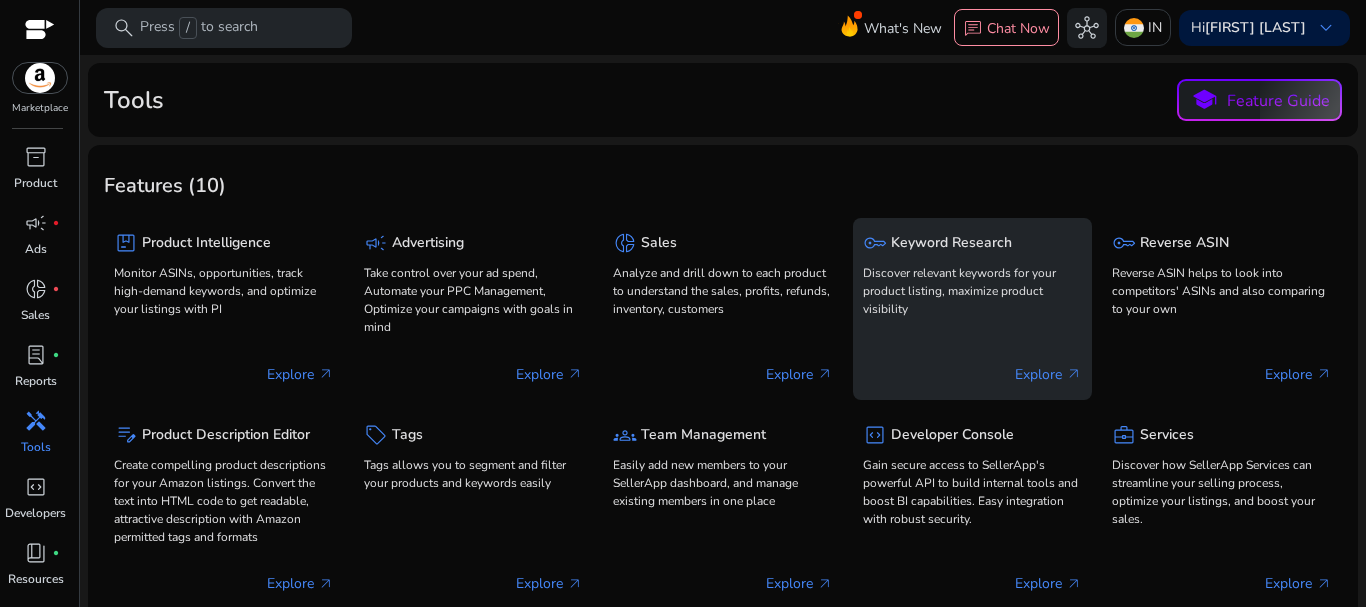 click on "Keyword Research" 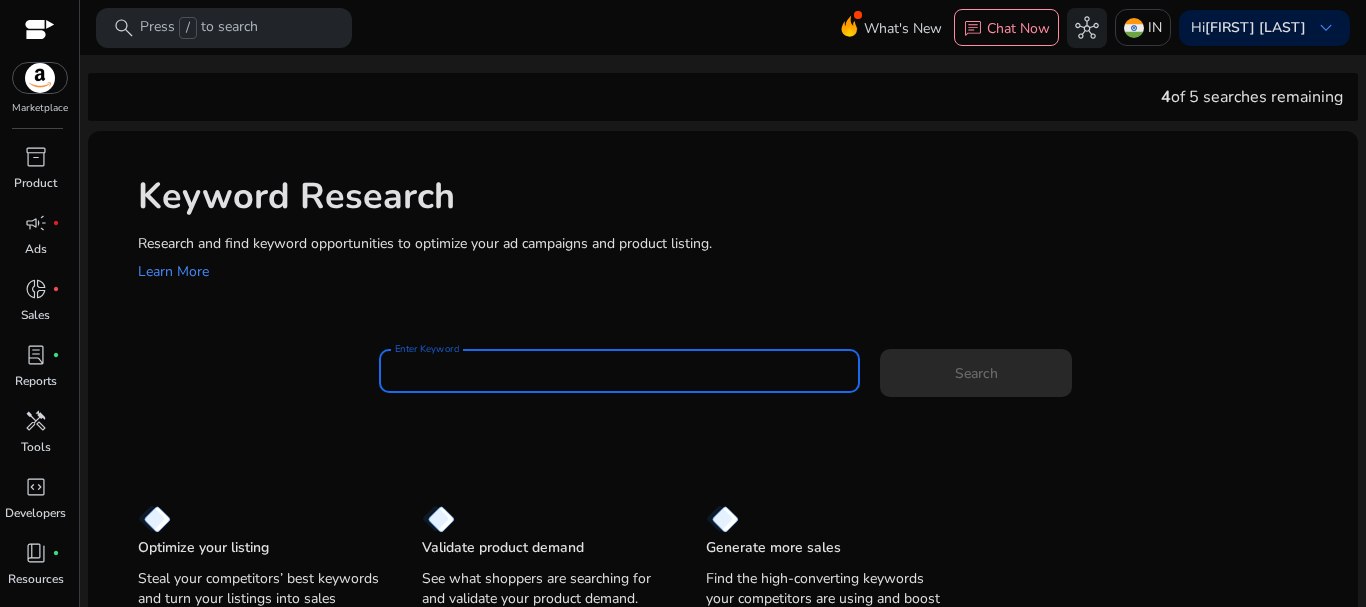drag, startPoint x: 736, startPoint y: 377, endPoint x: 750, endPoint y: 402, distance: 28.653097 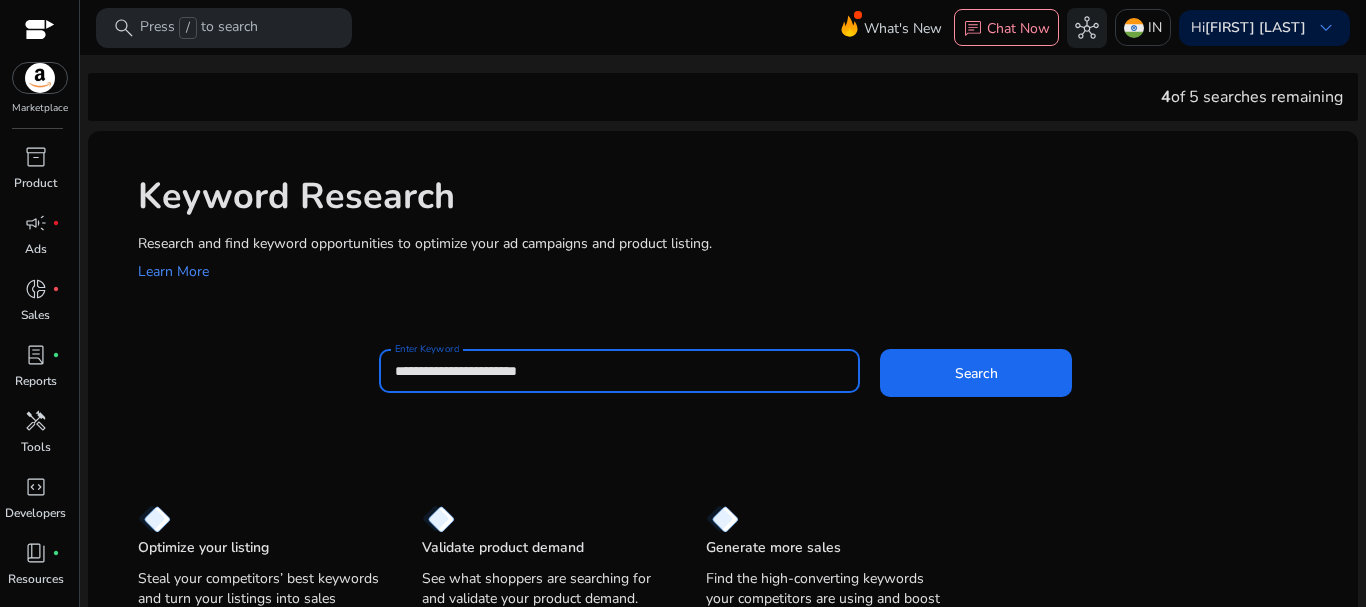 type on "**********" 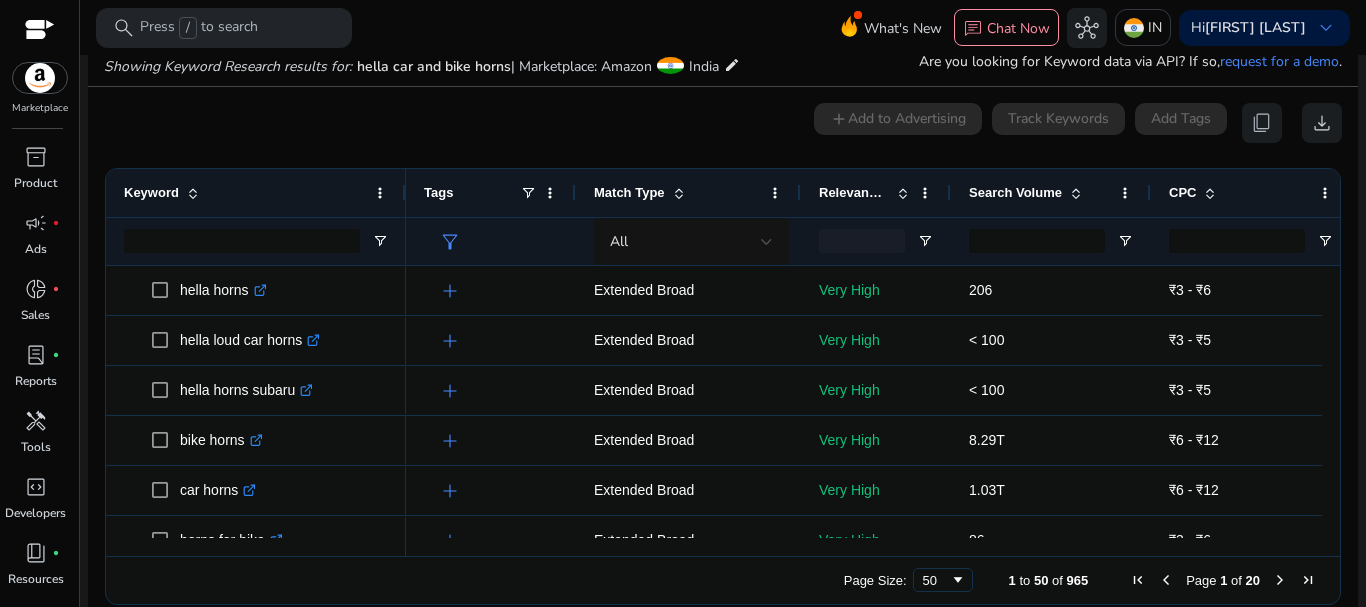 scroll, scrollTop: 238, scrollLeft: 0, axis: vertical 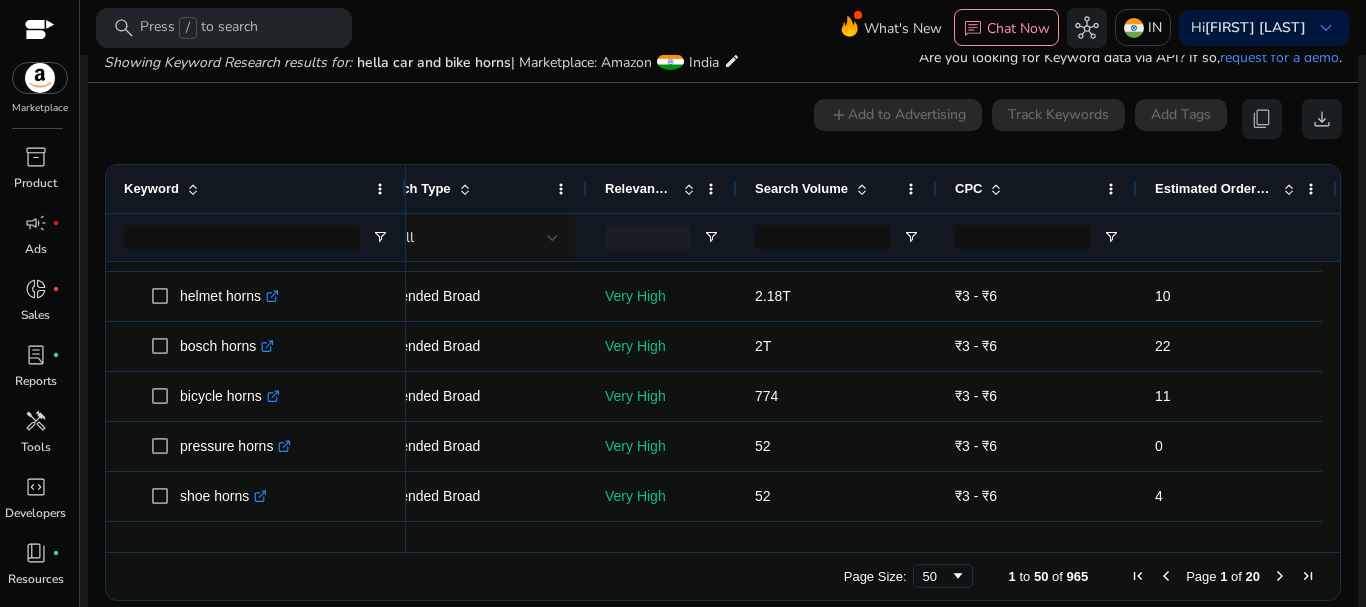 click at bounding box center (996, 189) 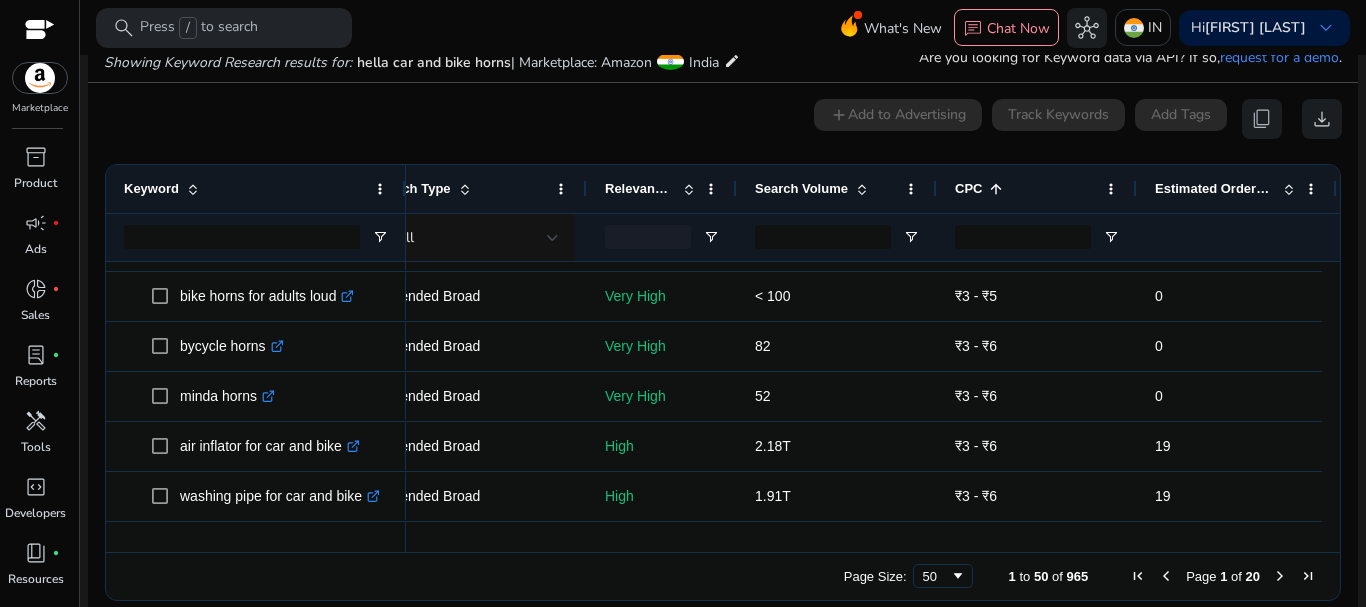 click at bounding box center [996, 189] 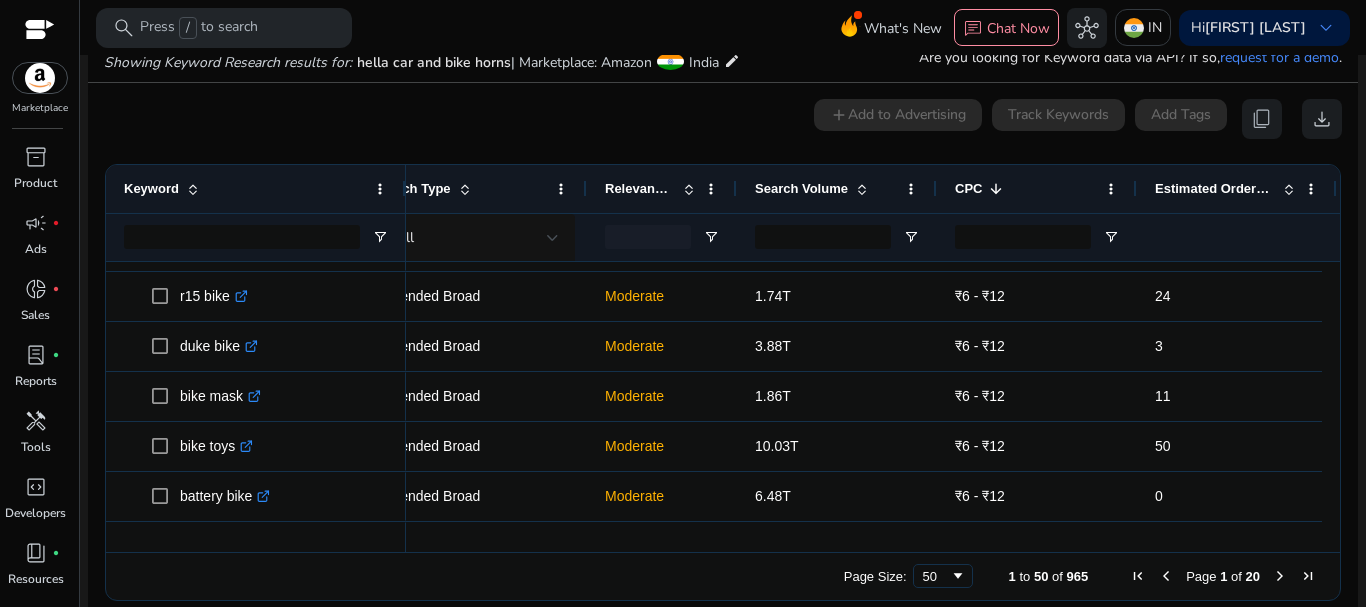 click at bounding box center (996, 189) 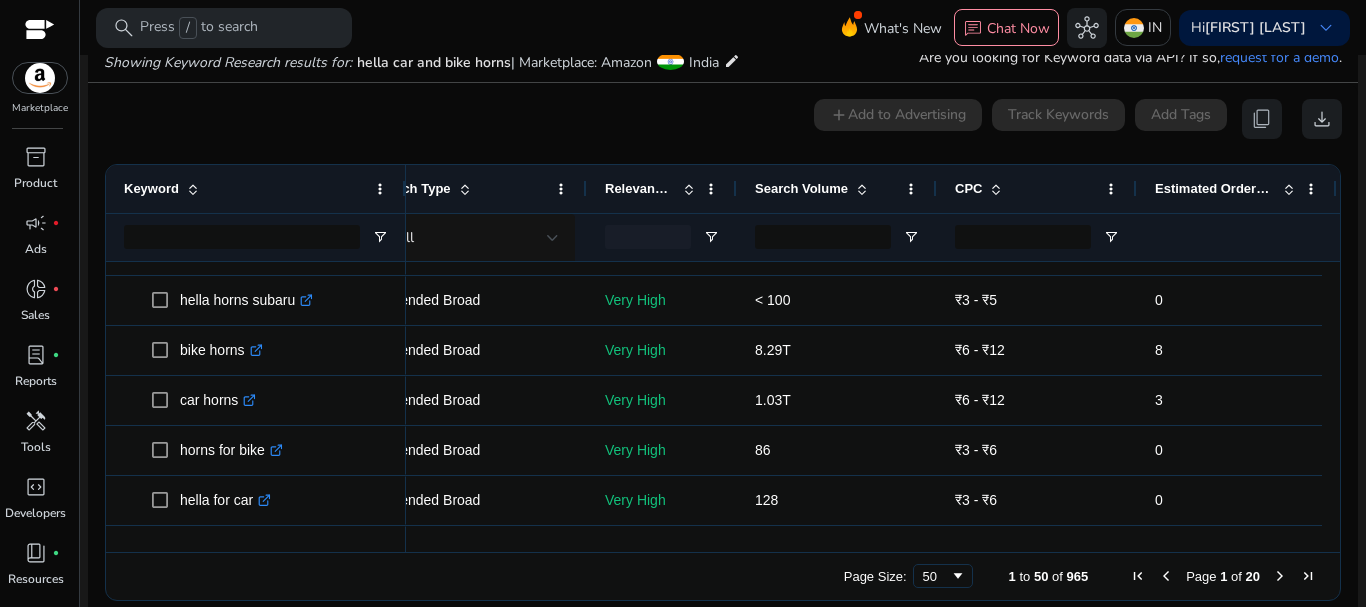 click at bounding box center [648, 237] 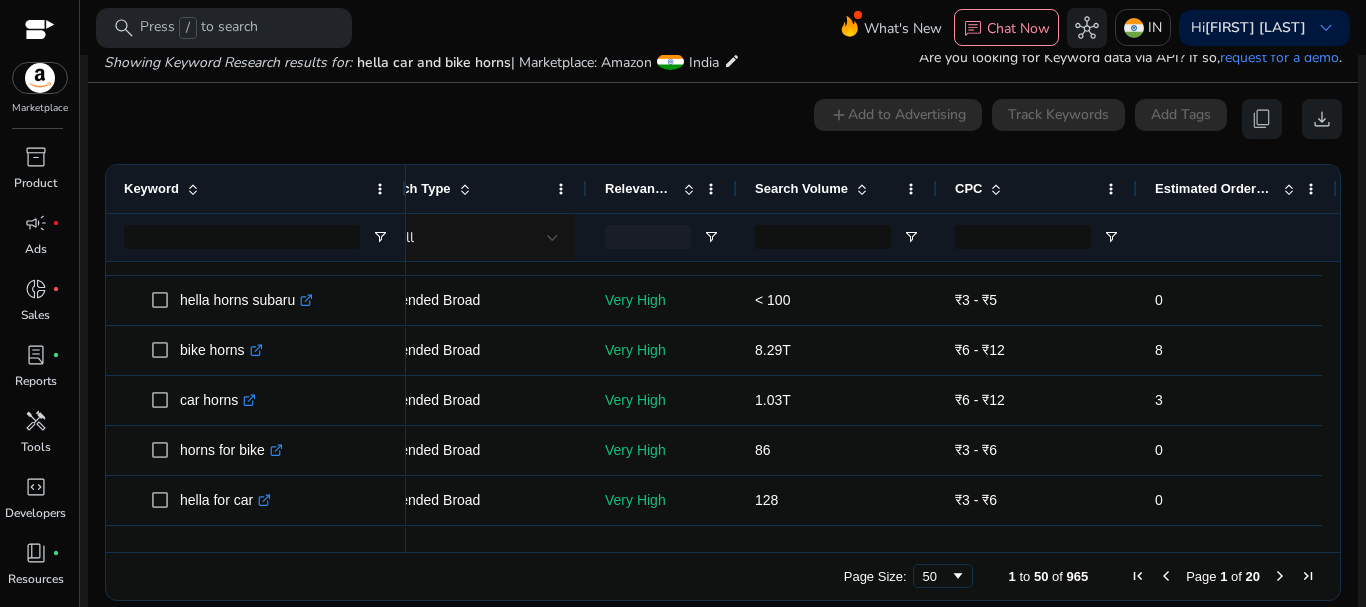 click at bounding box center (648, 237) 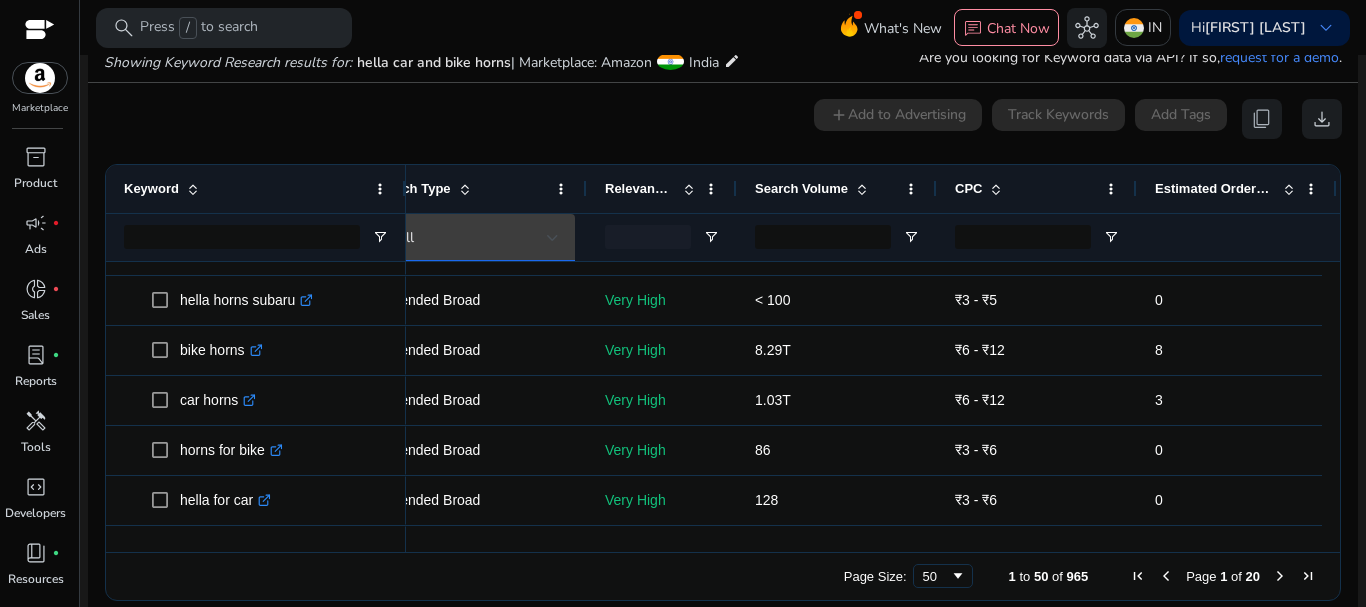 click at bounding box center [553, 238] 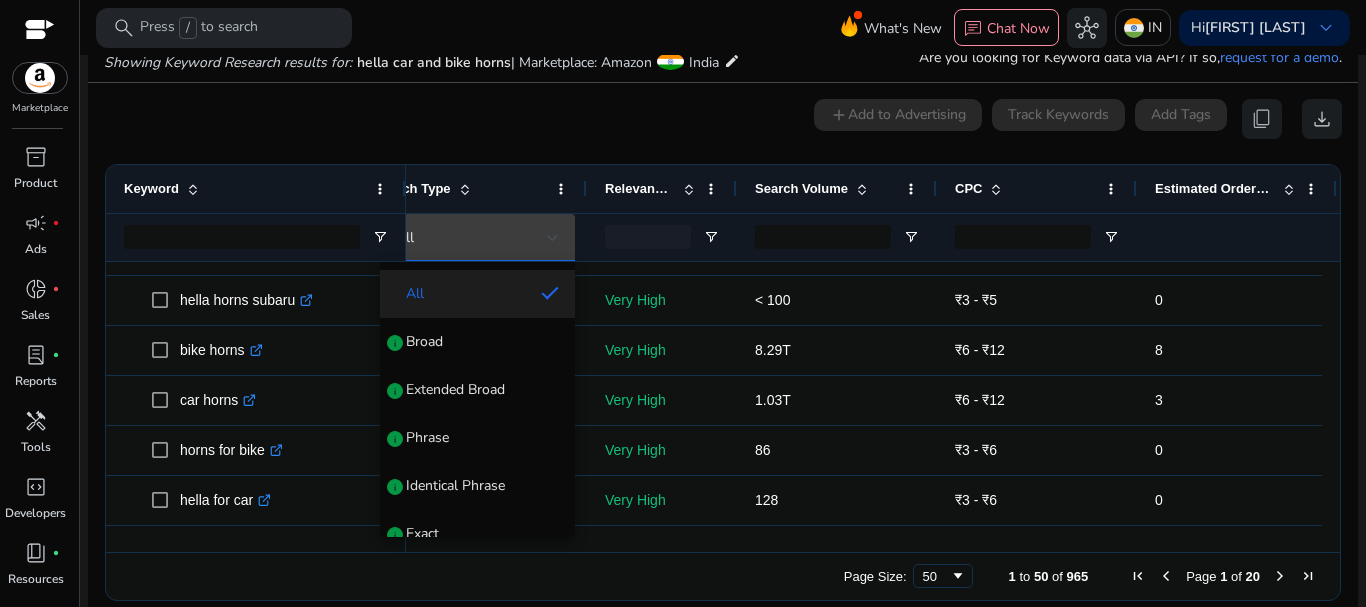 click at bounding box center [683, 303] 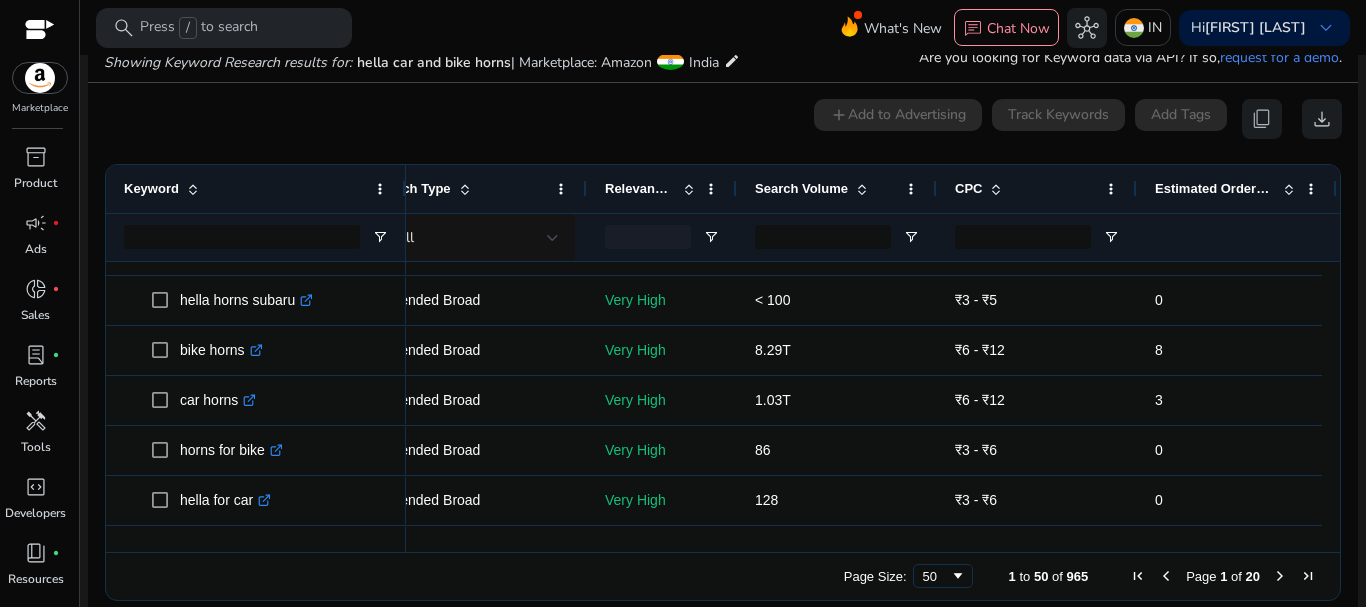 drag, startPoint x: 402, startPoint y: 164, endPoint x: 377, endPoint y: 163, distance: 25.019993 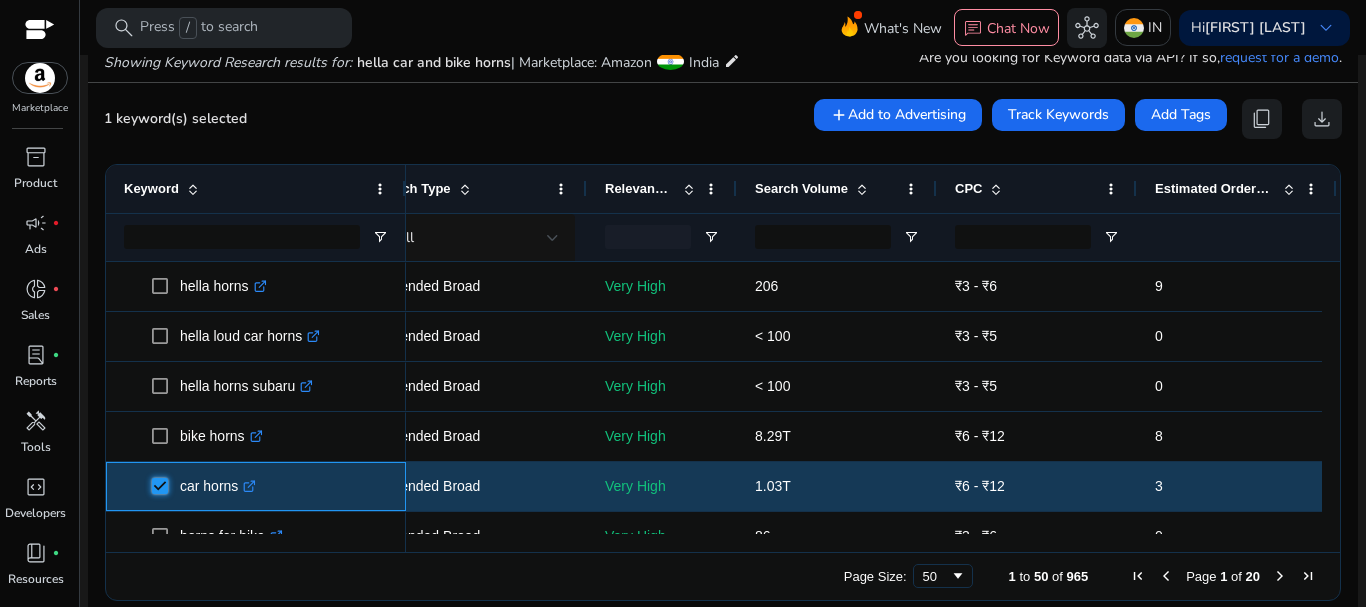 scroll, scrollTop: 258, scrollLeft: 0, axis: vertical 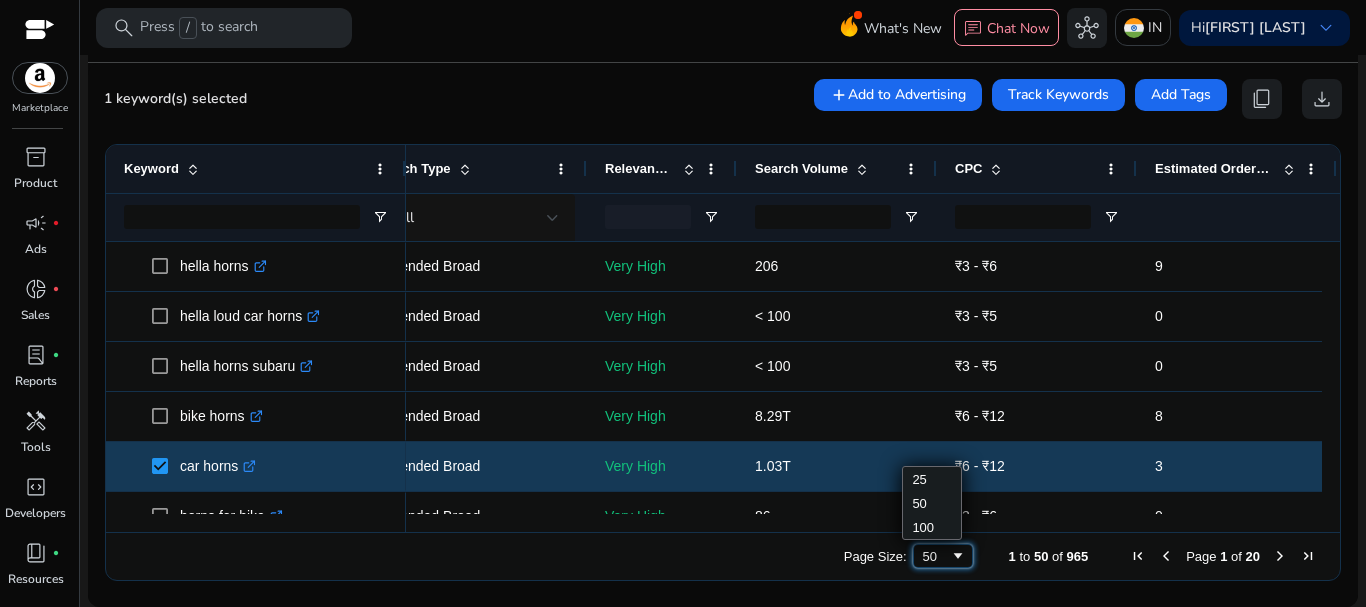 click at bounding box center (958, 556) 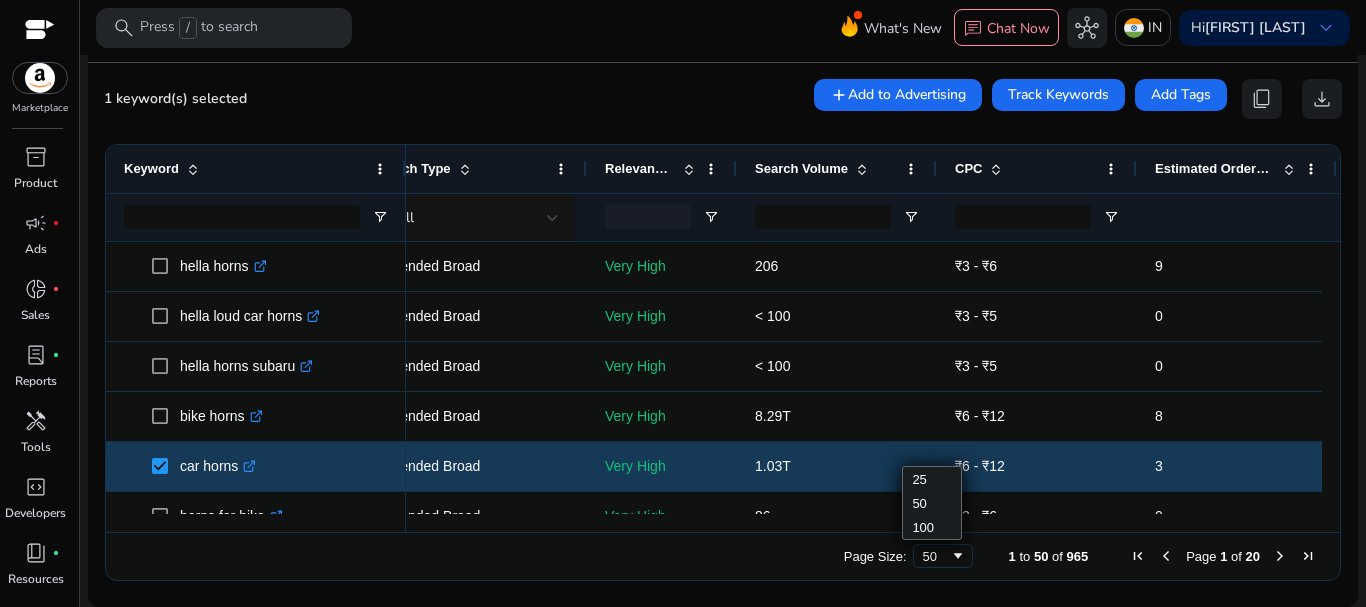 click on "Page Size:
50
1
to
50
of
965
Page
1
of
20" at bounding box center (723, 556) 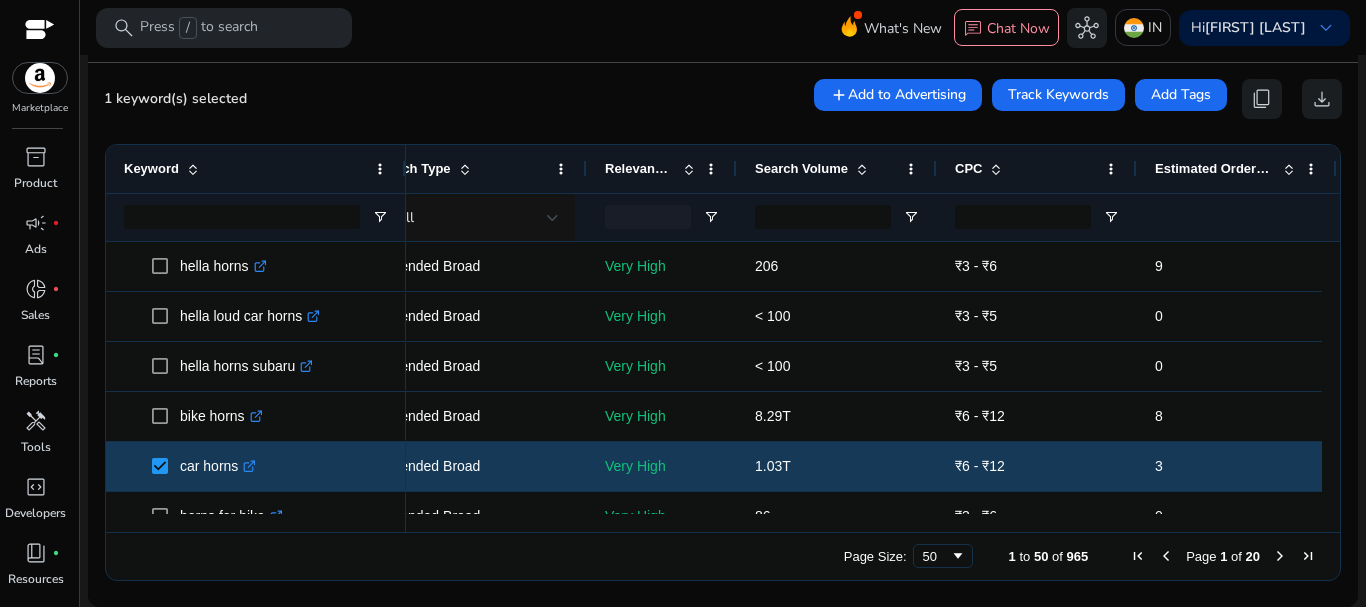 scroll, scrollTop: 238, scrollLeft: 0, axis: vertical 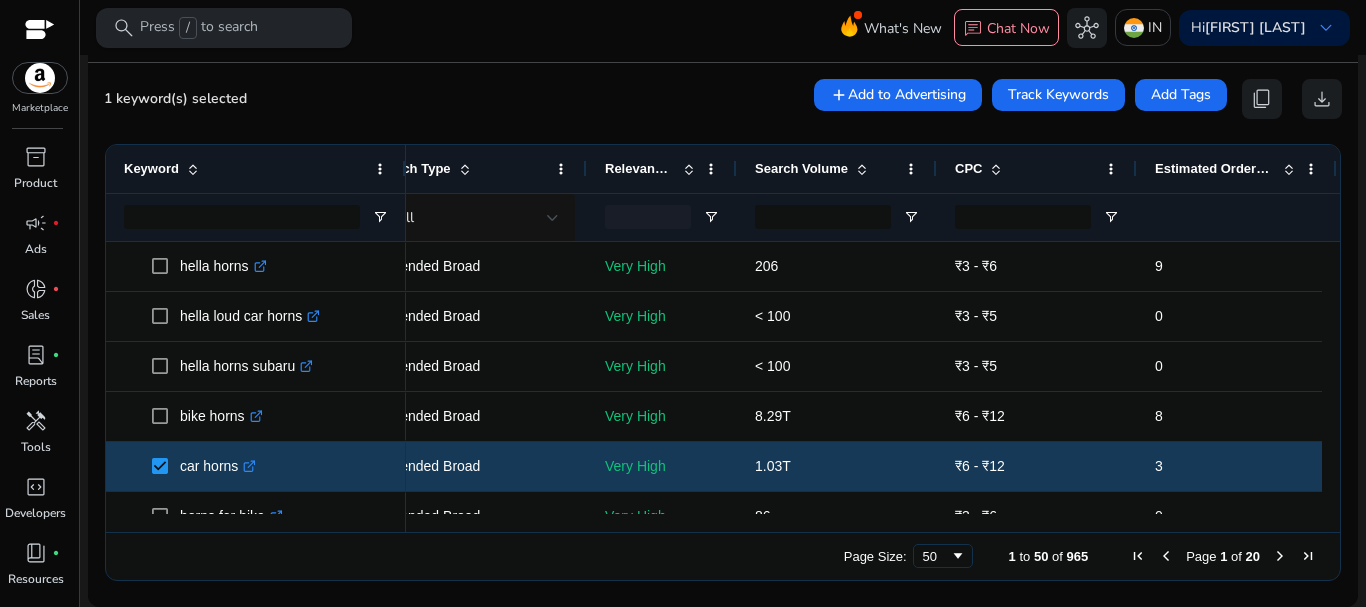 click on "search   Press  /  to search" at bounding box center [224, 28] 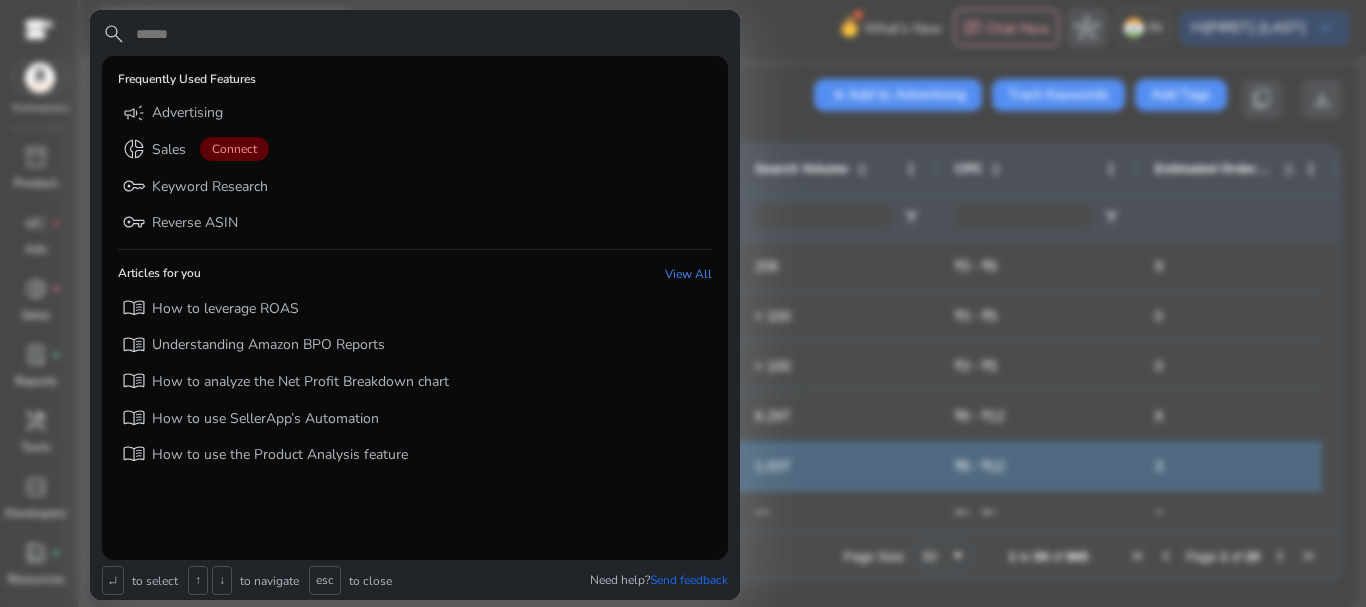 click at bounding box center [683, 303] 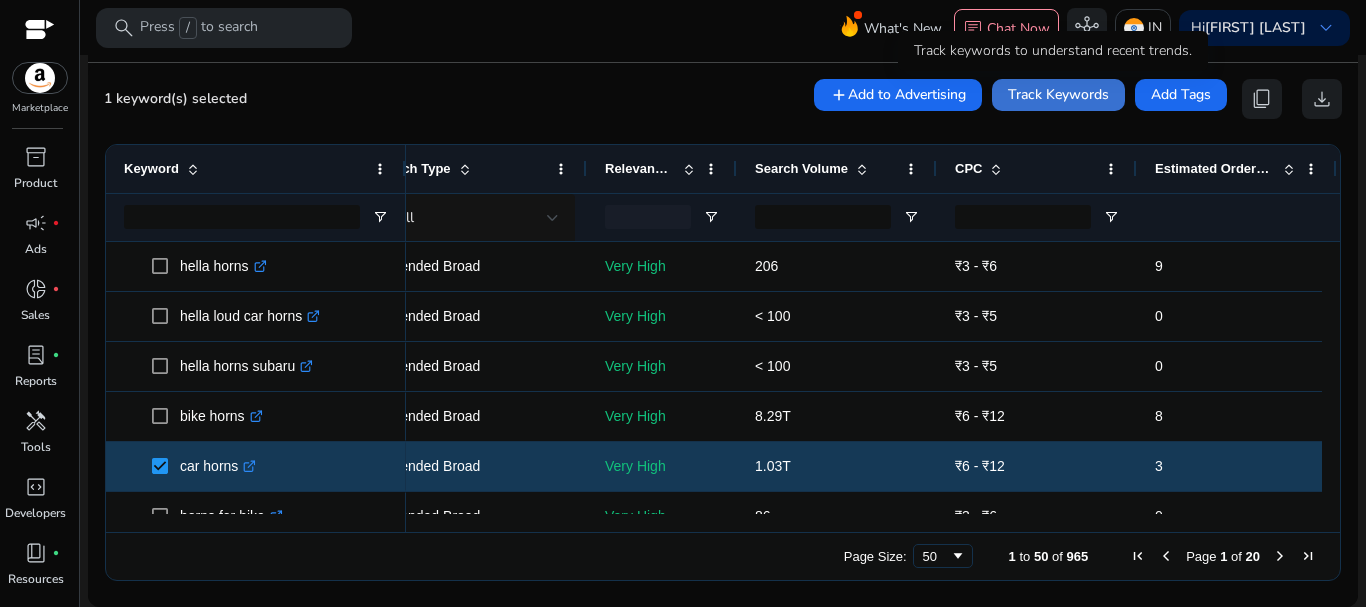 click on "Track Keywords" at bounding box center (1058, 94) 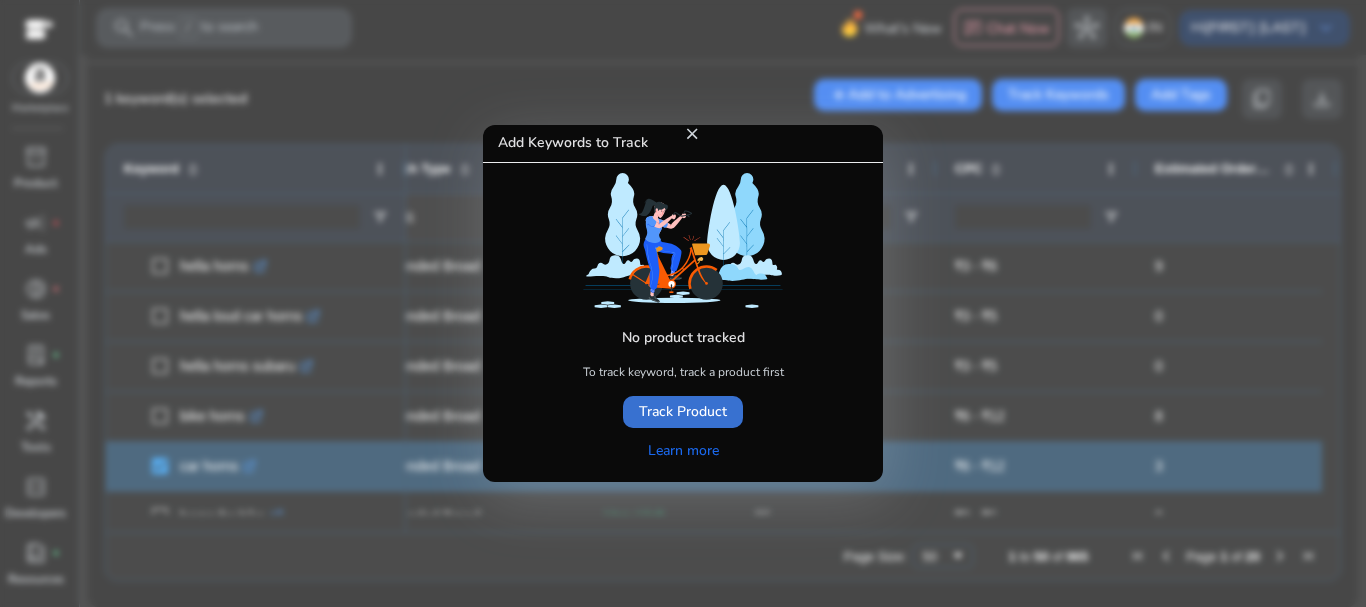 click on "Track Product" at bounding box center [683, 411] 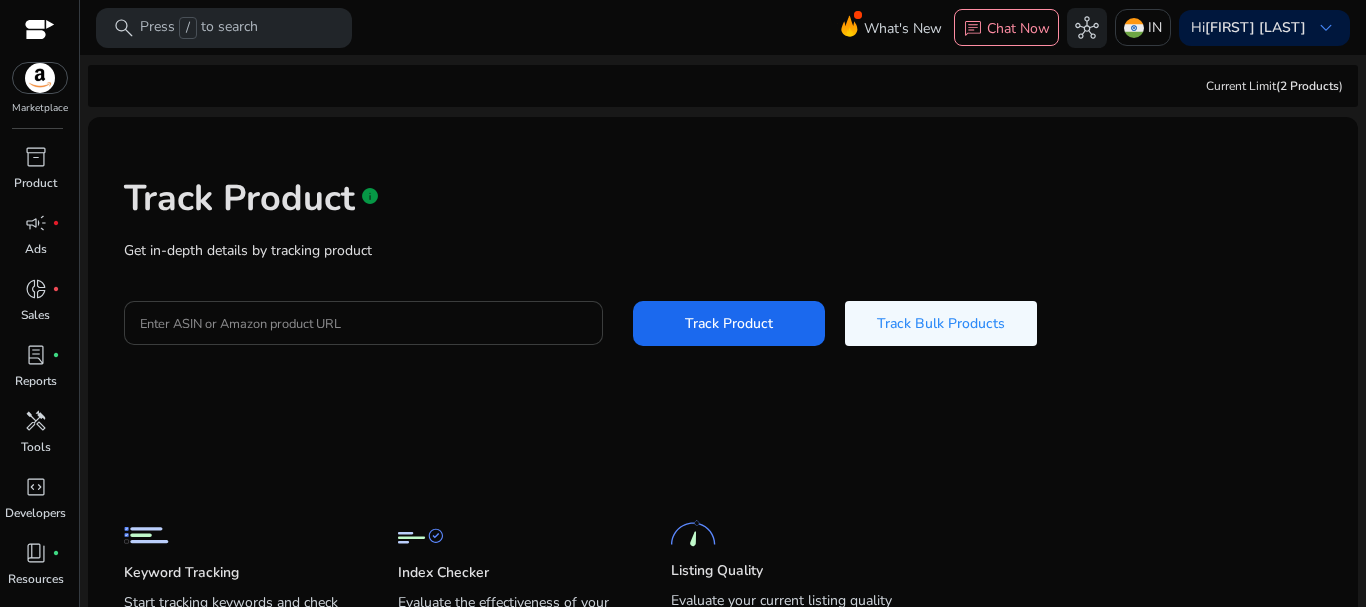 click on "Enter ASIN or Amazon product URL" at bounding box center [363, 323] 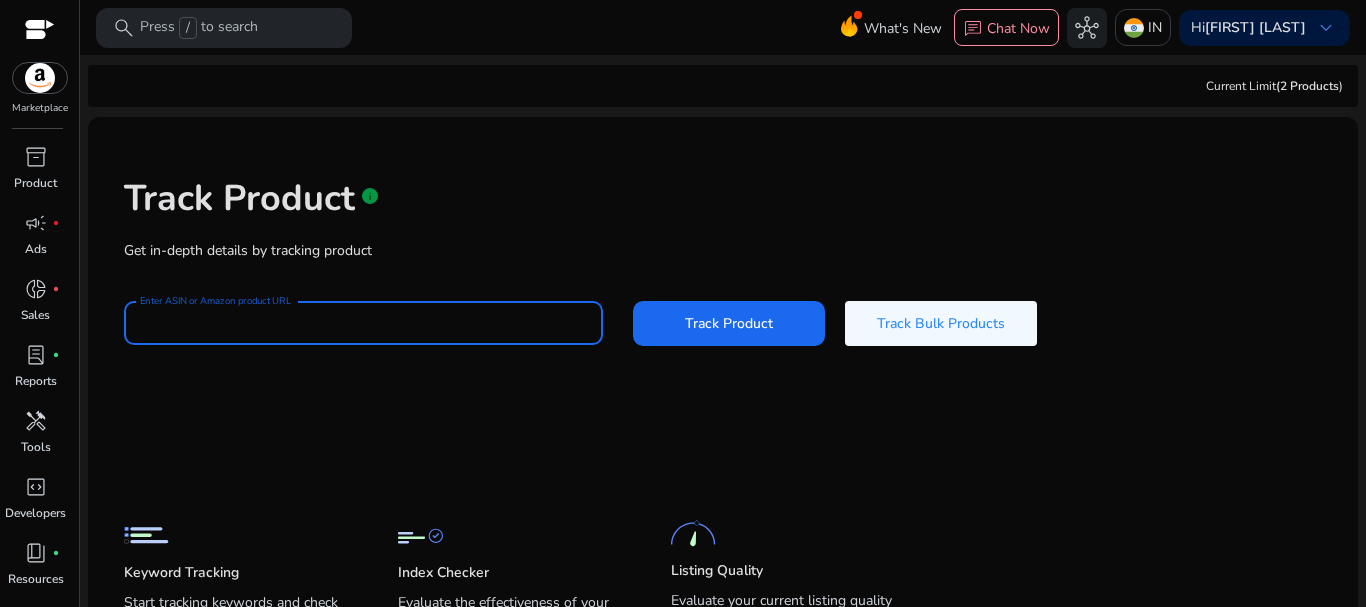 type on "**********" 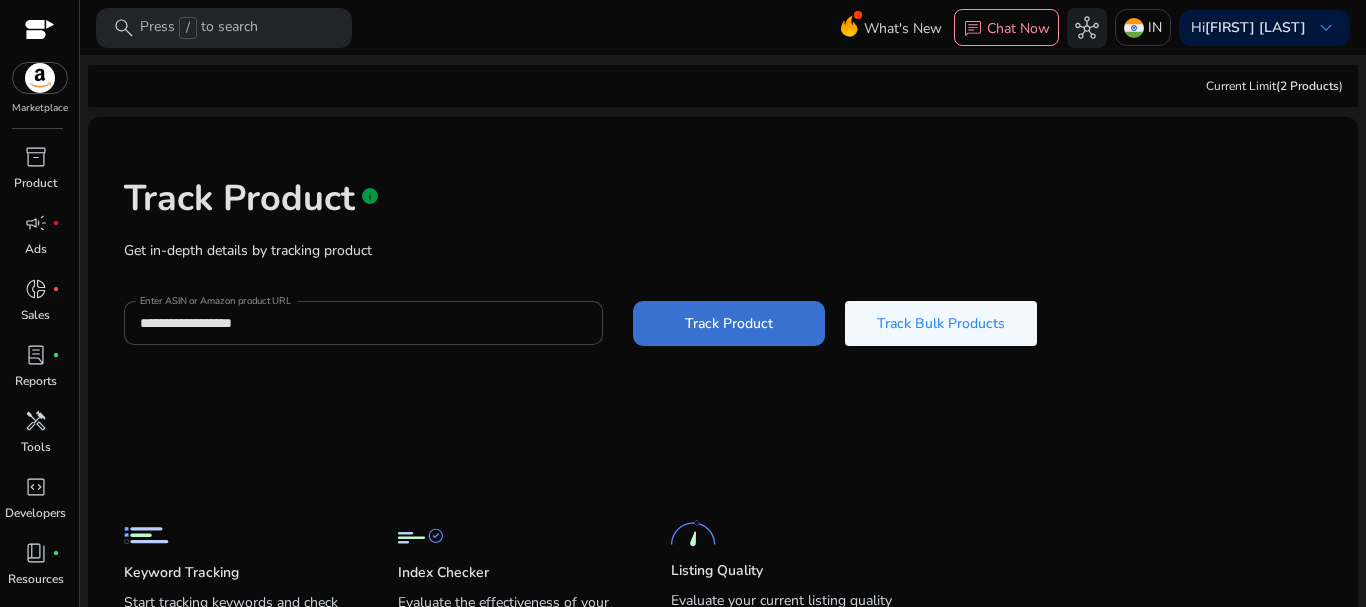 click 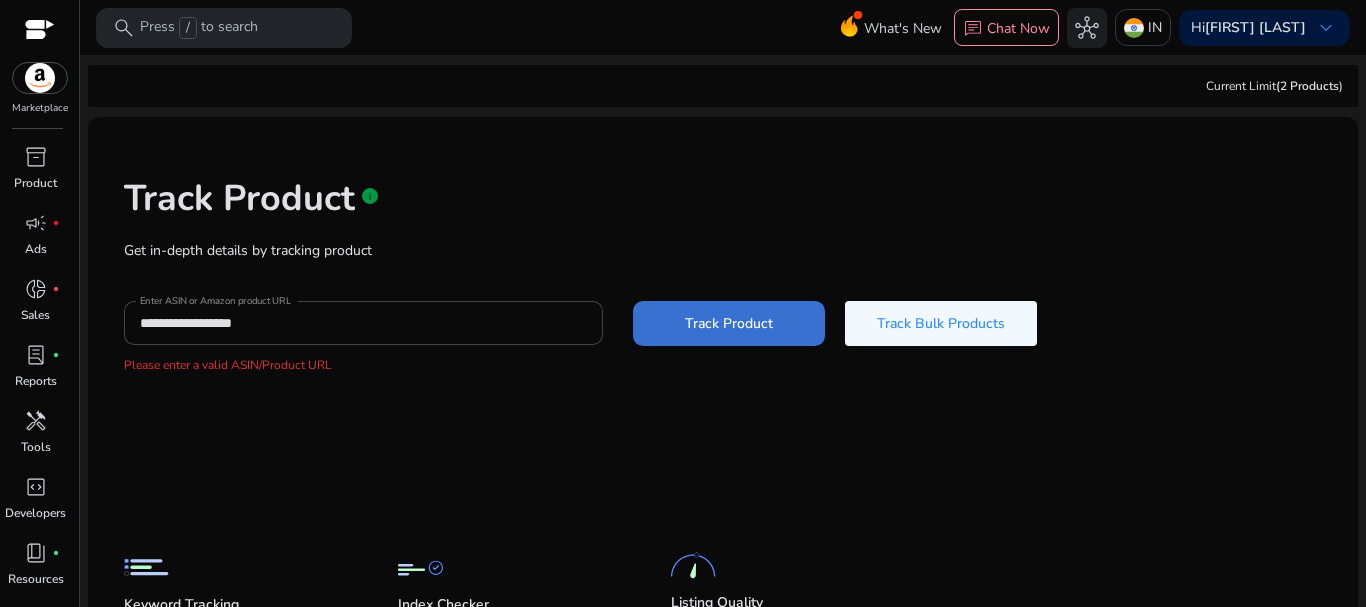 click on "Track Product" 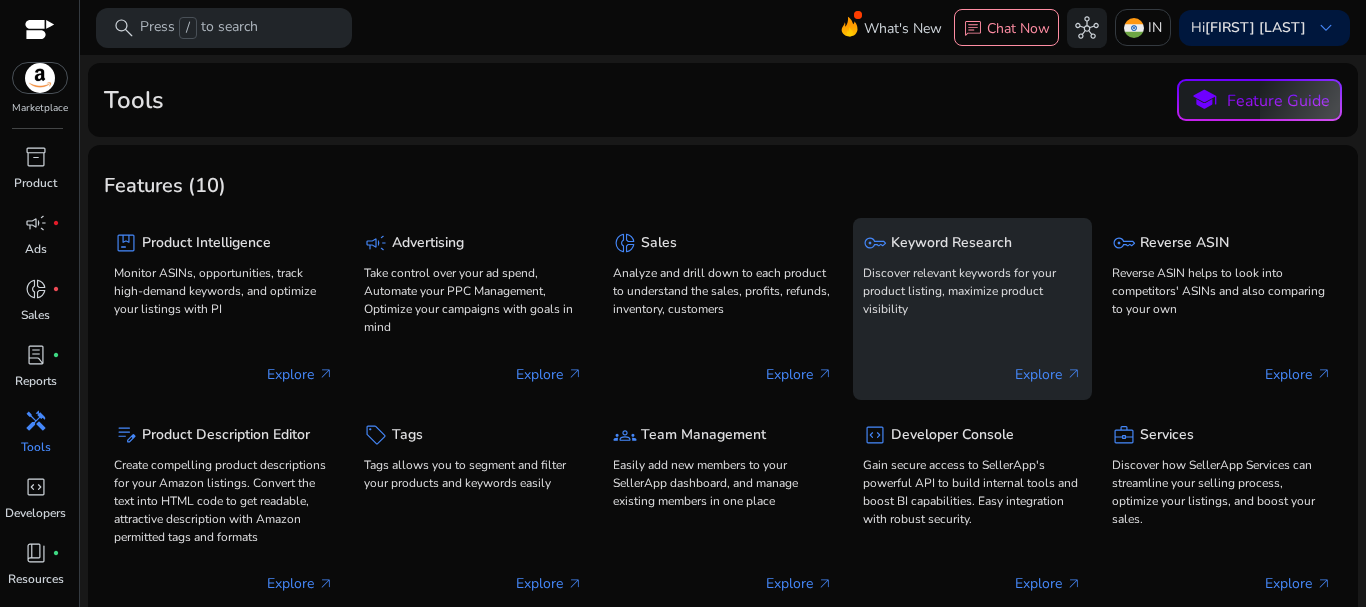 click on "Keyword Research" 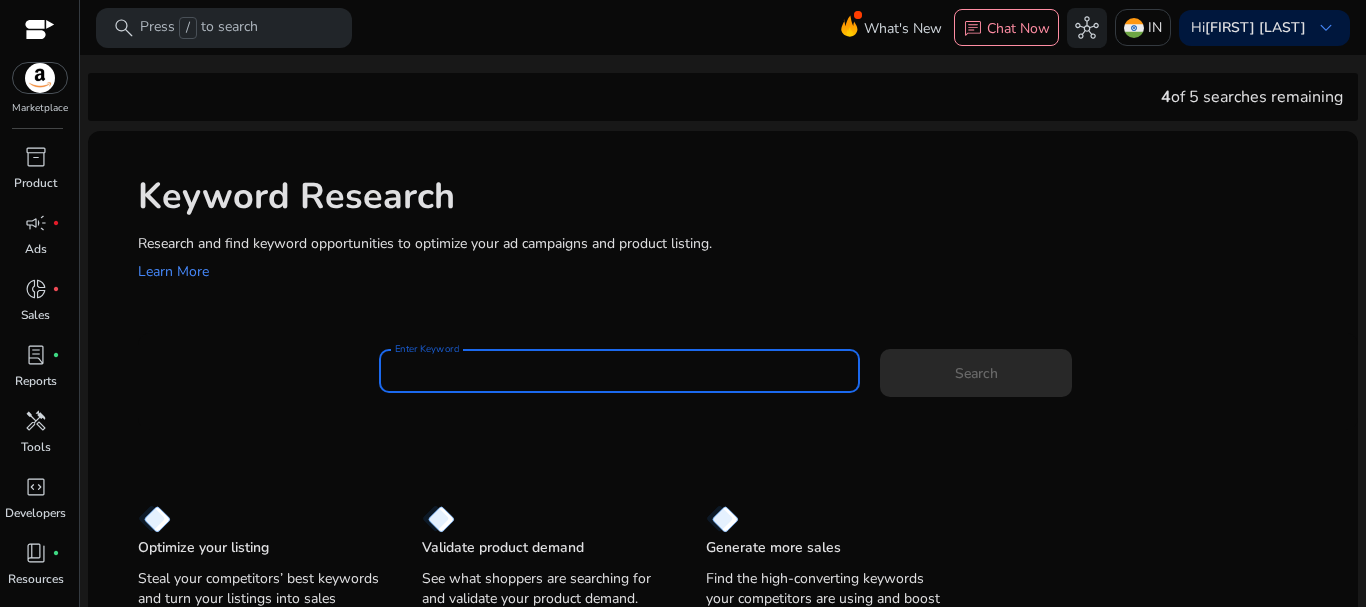 click on "Enter Keyword" at bounding box center [620, 371] 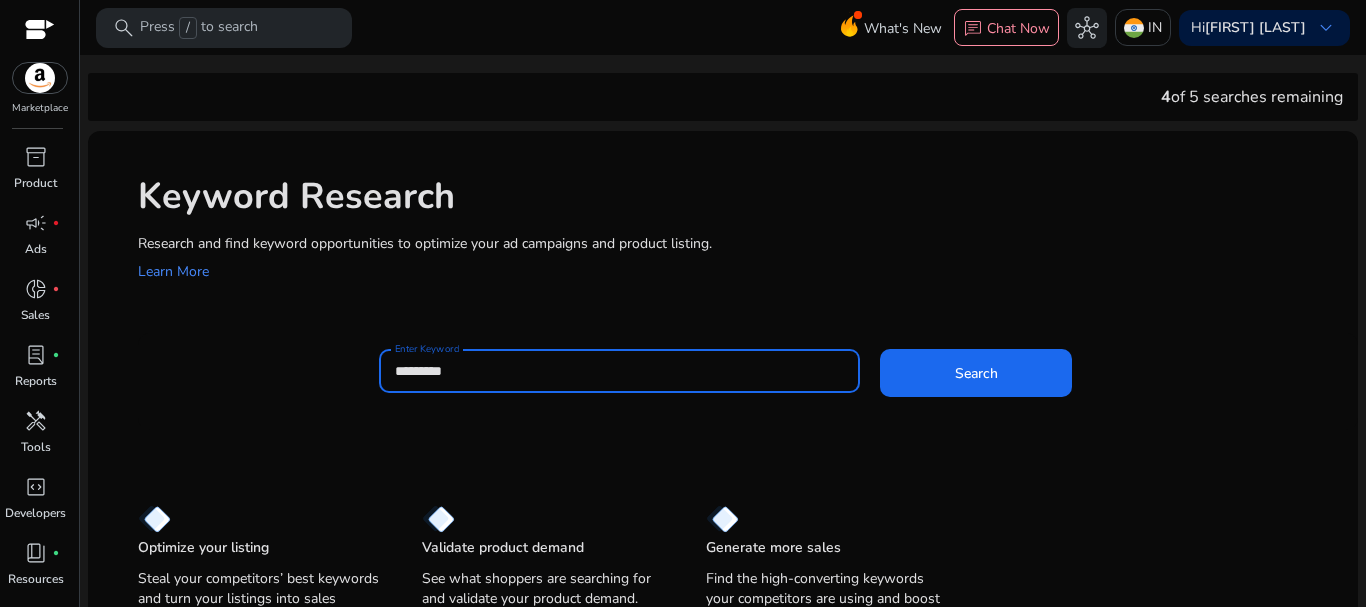 click on "*********" at bounding box center (620, 371) 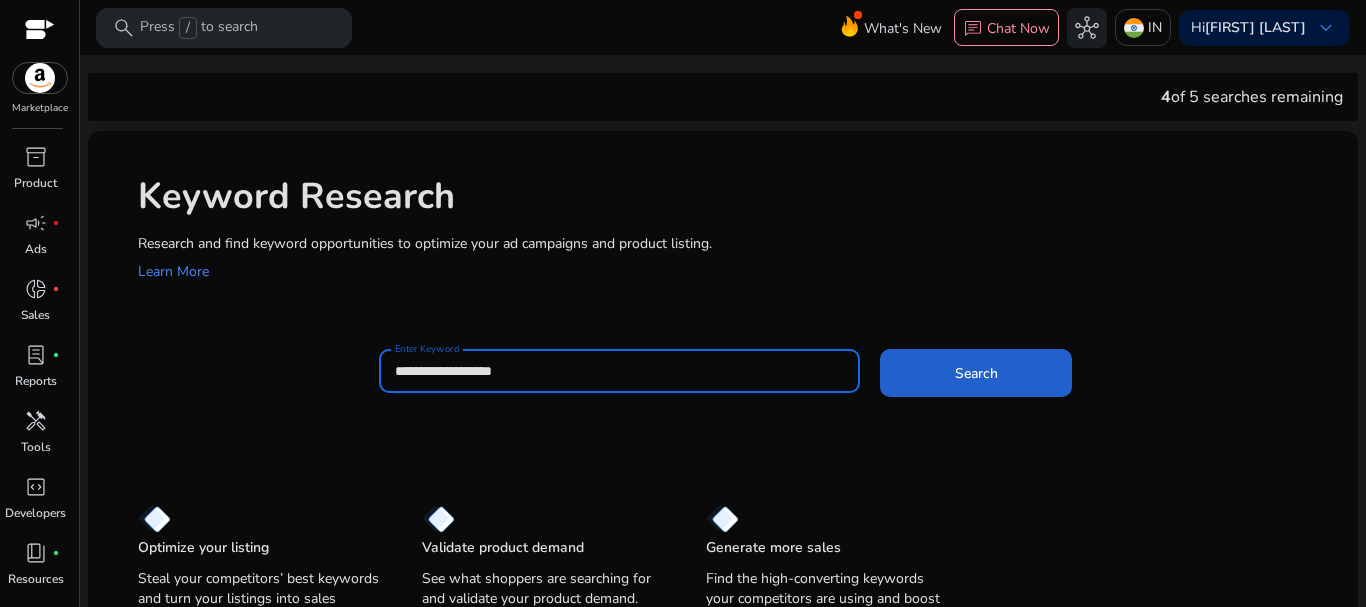type on "**********" 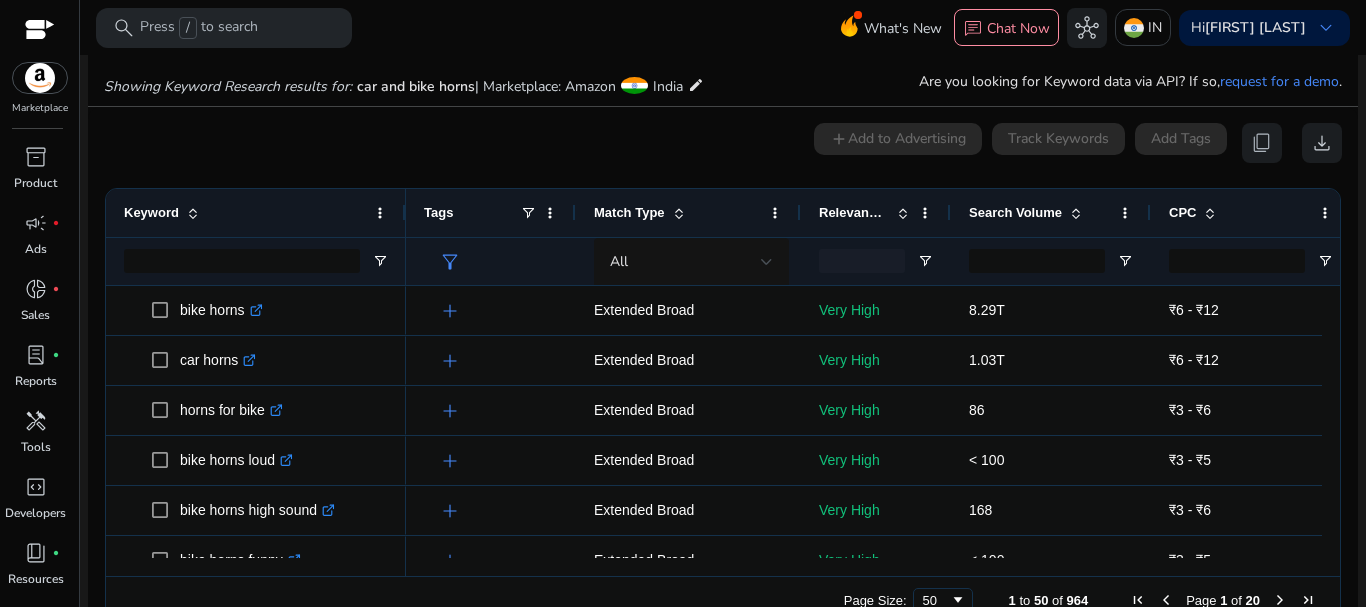 scroll, scrollTop: 238, scrollLeft: 0, axis: vertical 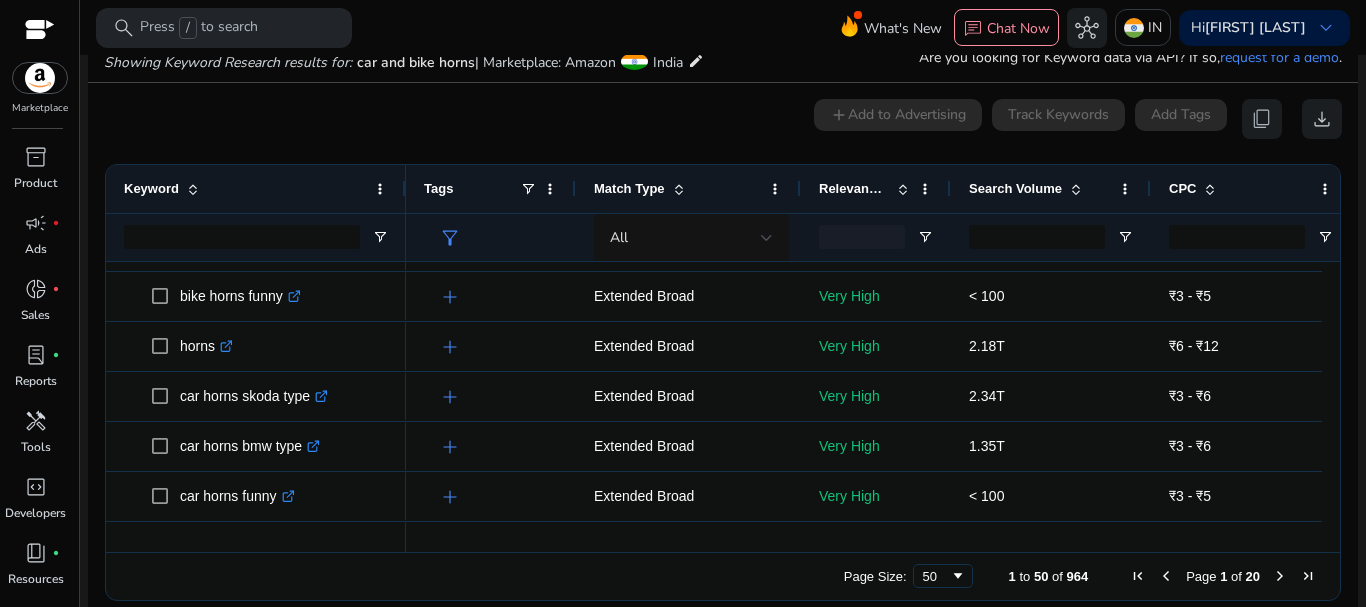 click at bounding box center [1280, 576] 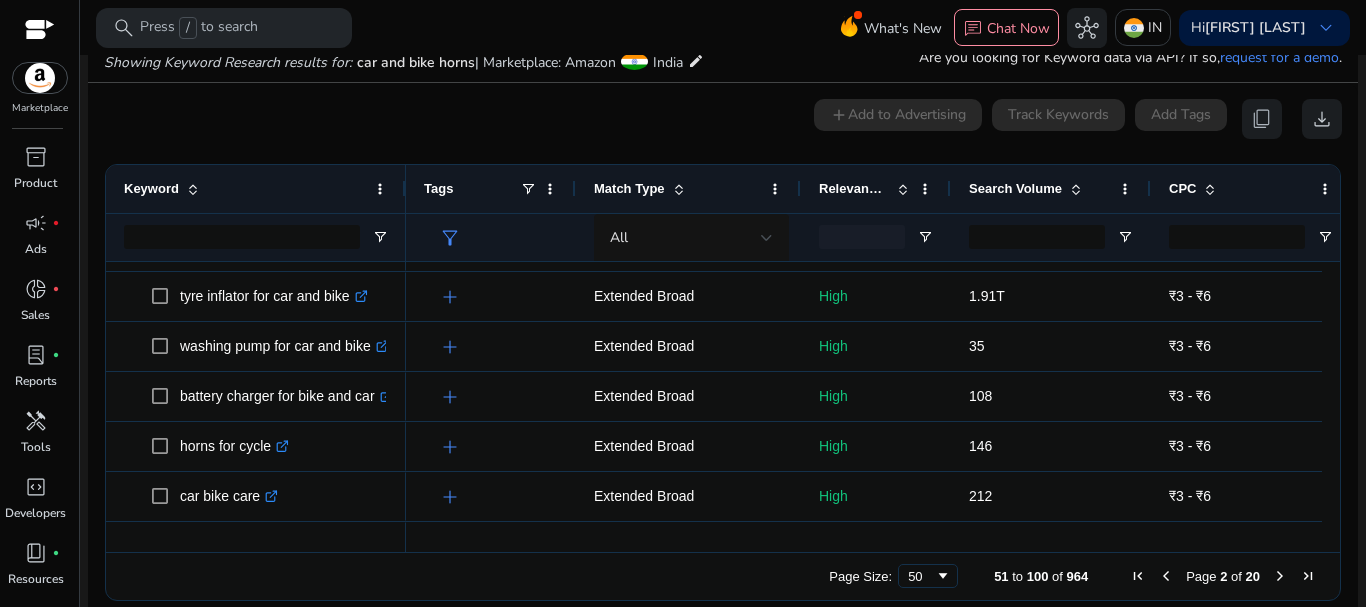 scroll, scrollTop: 0, scrollLeft: 0, axis: both 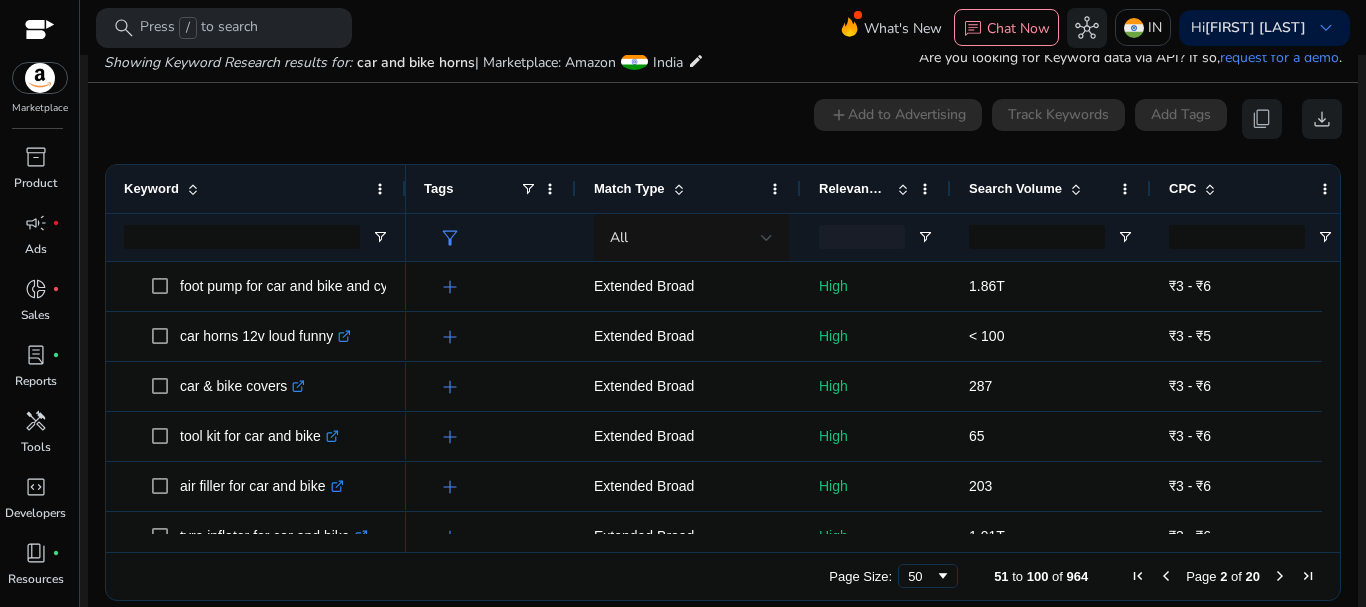 click at bounding box center (1280, 576) 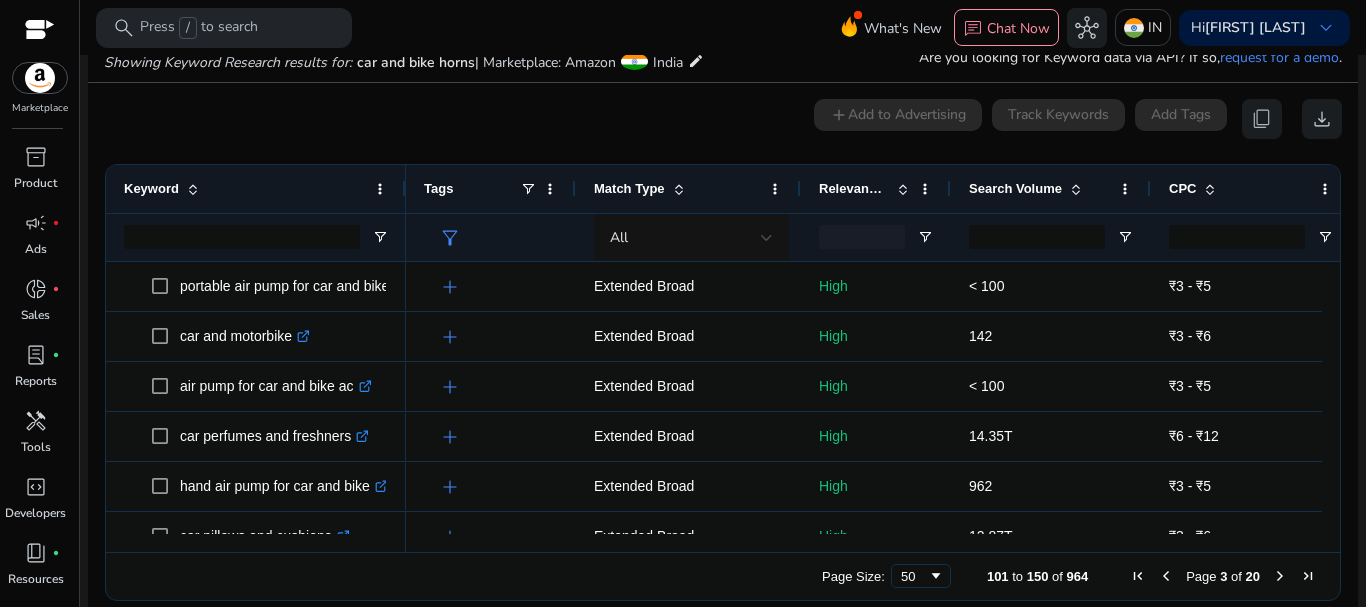scroll, scrollTop: 224, scrollLeft: 0, axis: vertical 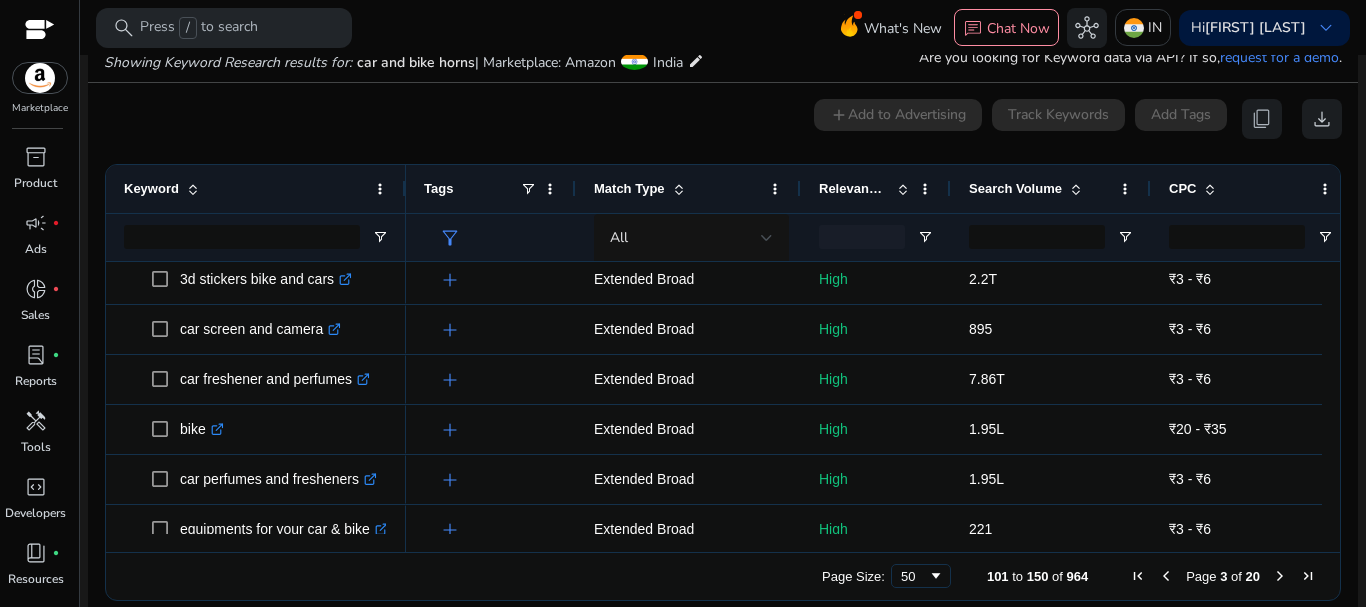click at bounding box center (1280, 576) 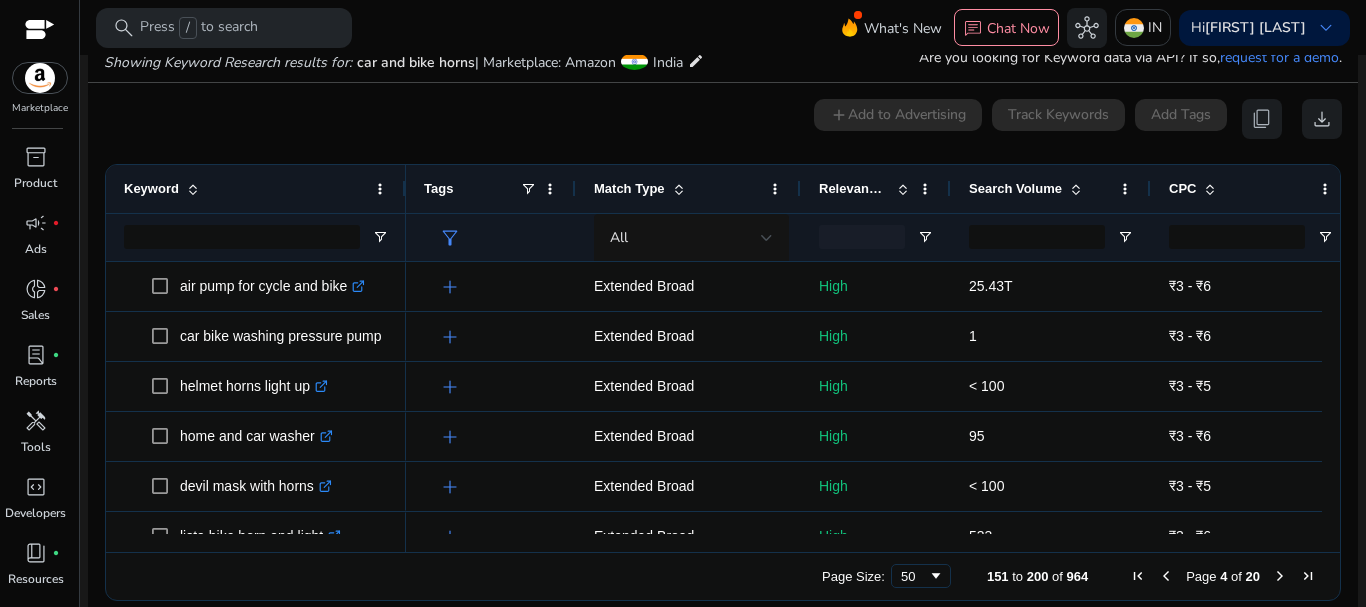 click at bounding box center (1166, 576) 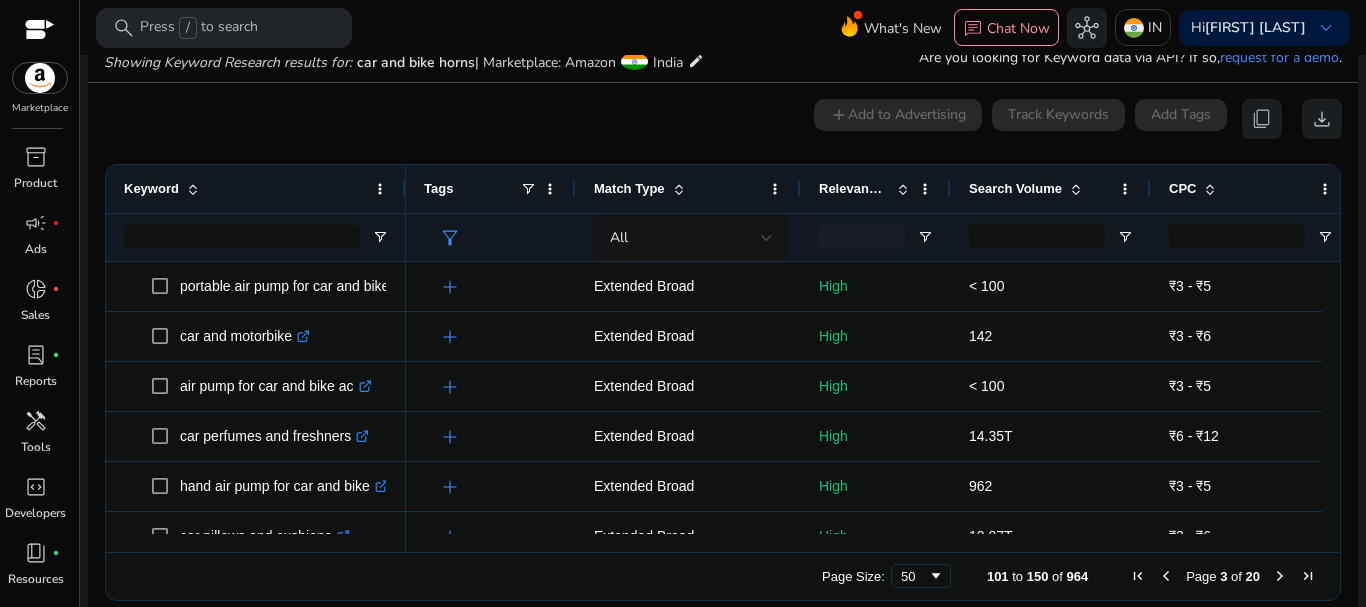click at bounding box center [1166, 576] 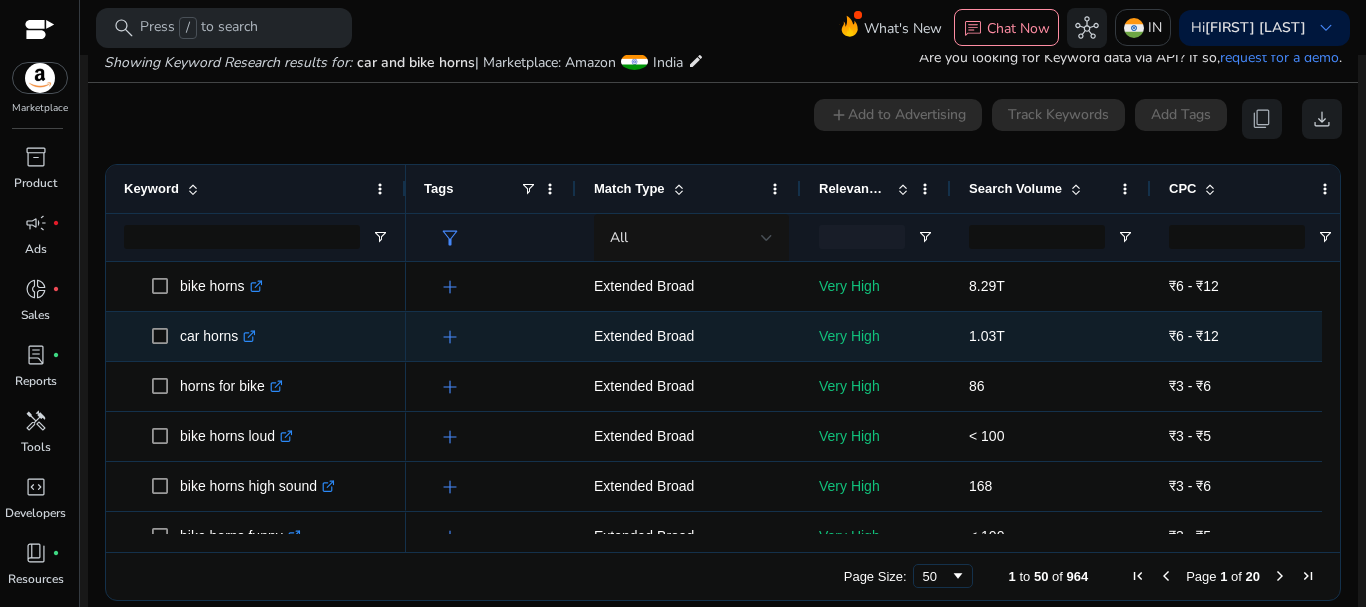 click on ".st0{fill:#2c8af8}" 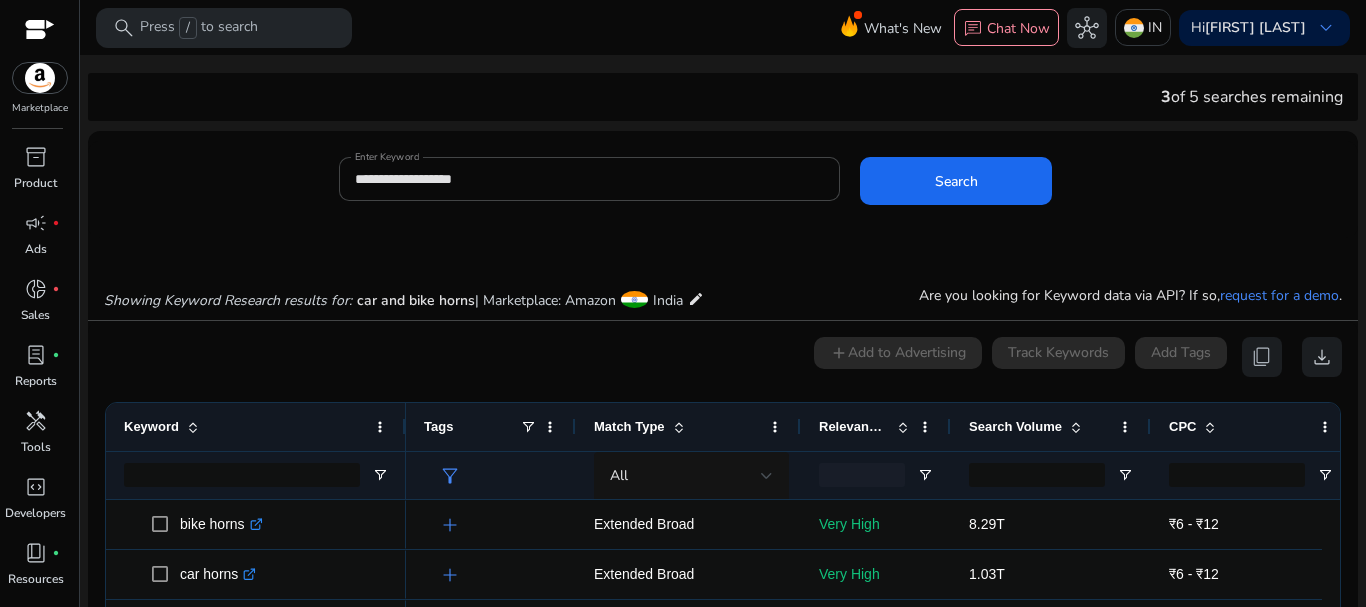 scroll, scrollTop: 0, scrollLeft: 0, axis: both 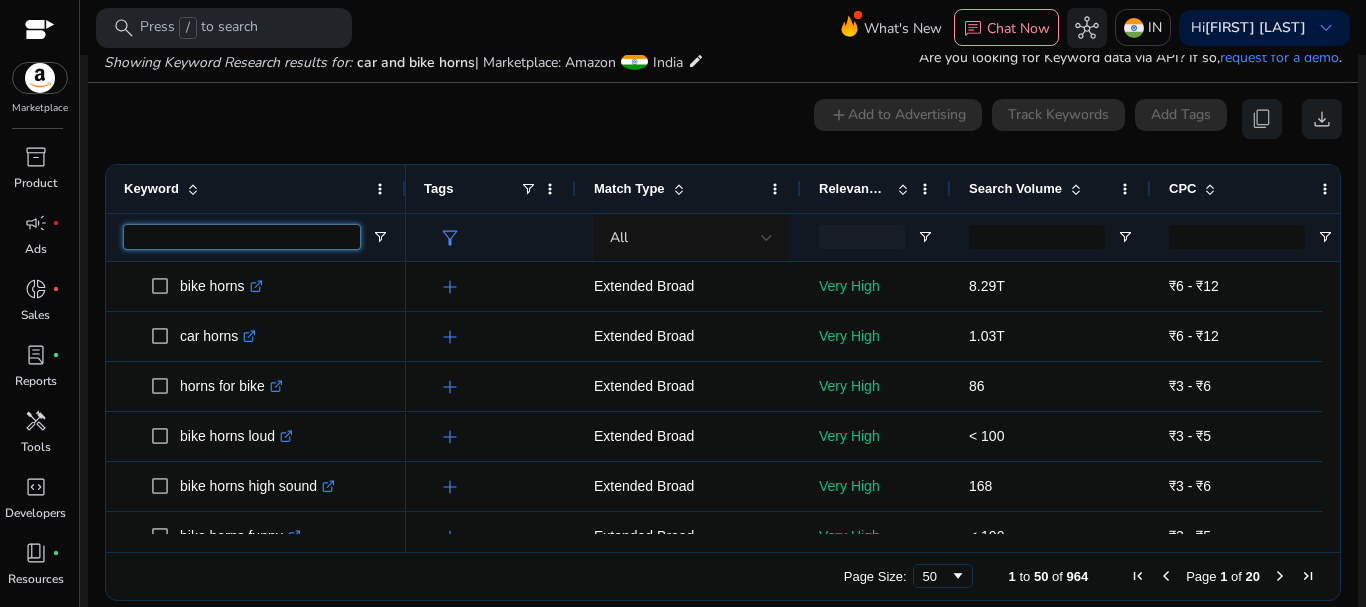 click at bounding box center (242, 237) 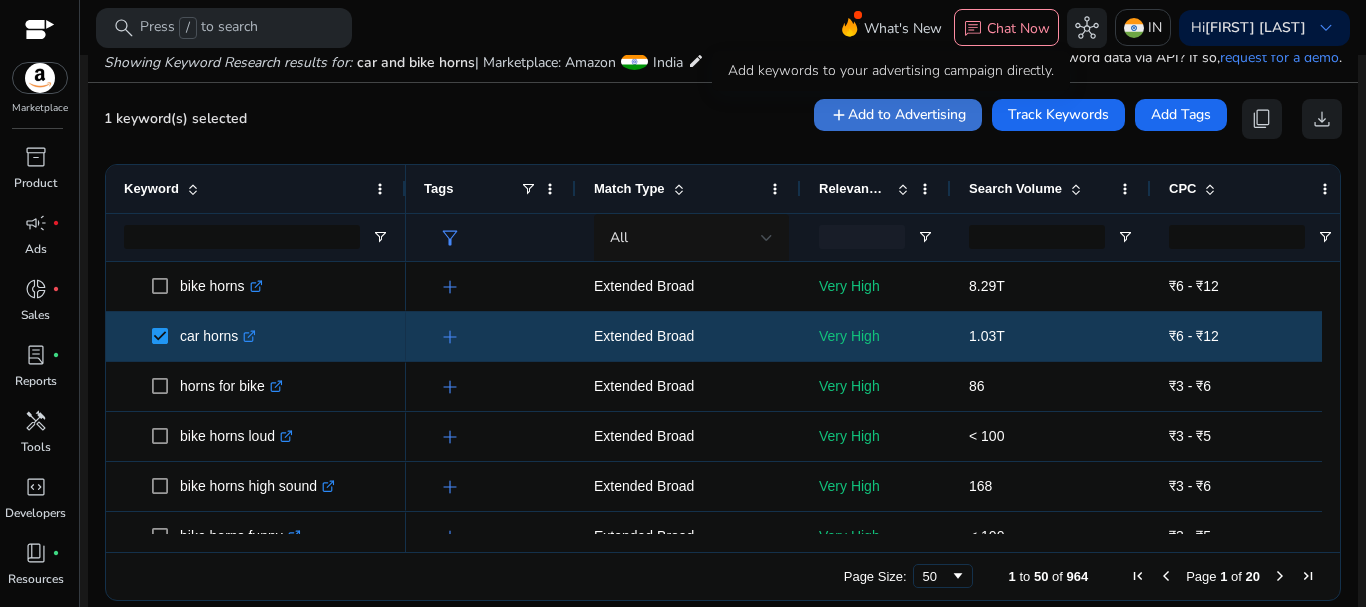 click on "add" at bounding box center (839, 115) 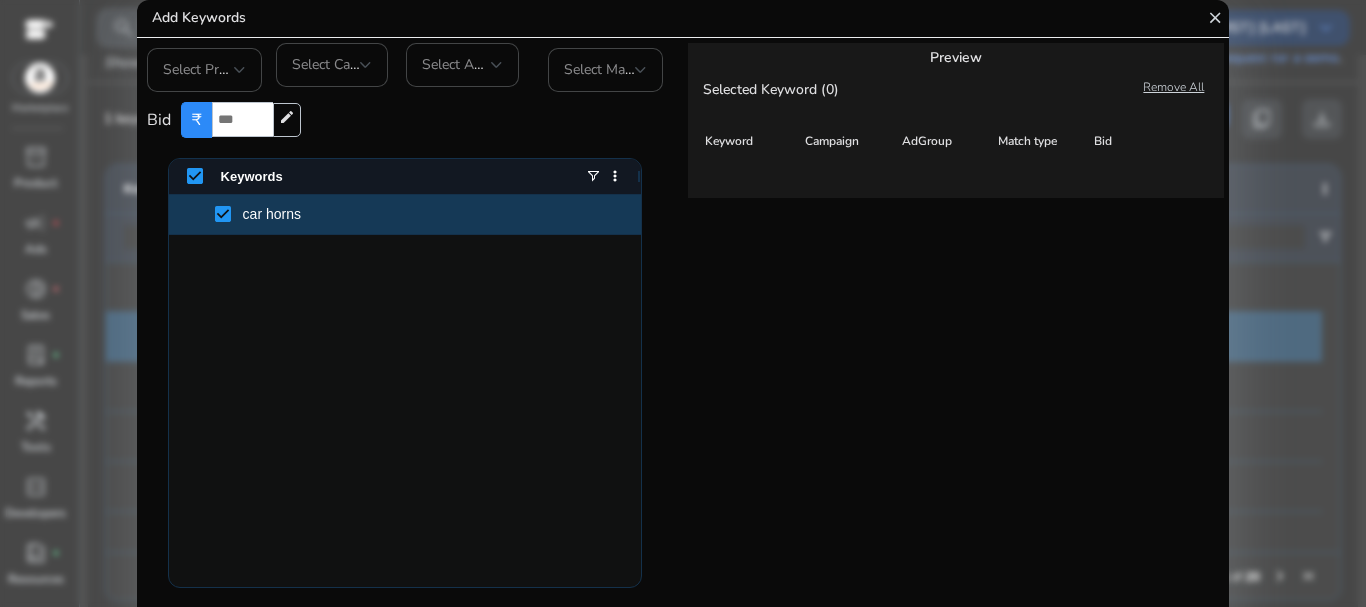 click on "close" at bounding box center (1215, 18) 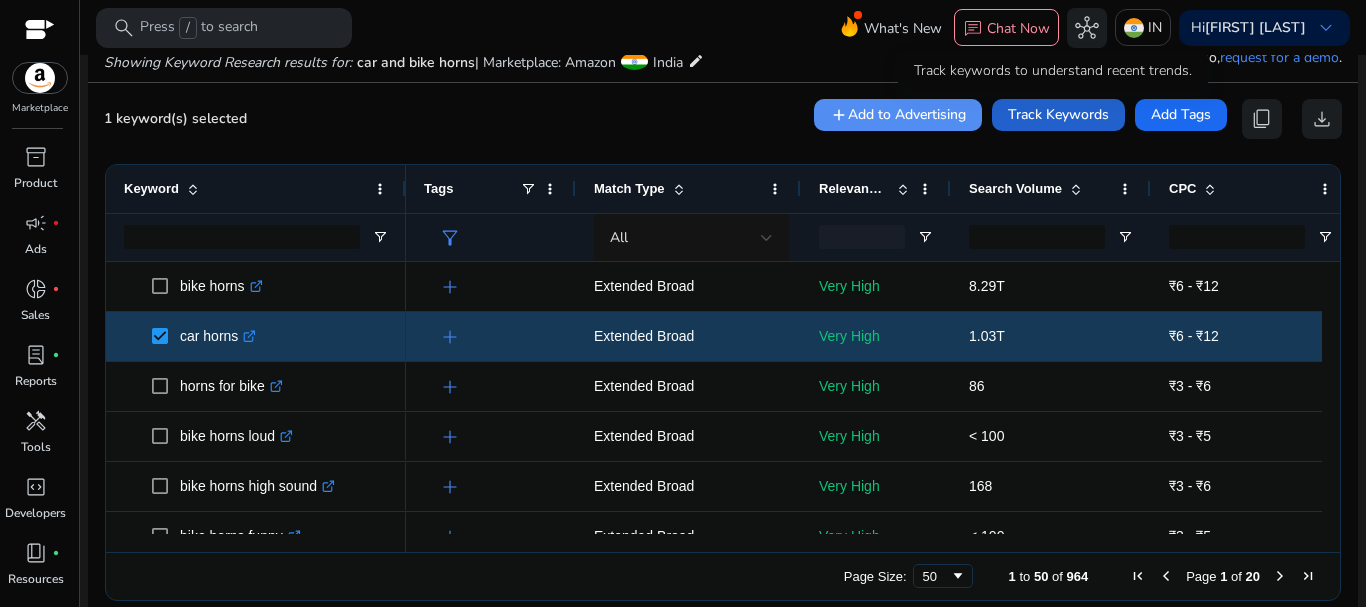 click on "Track Keywords" at bounding box center [1058, 114] 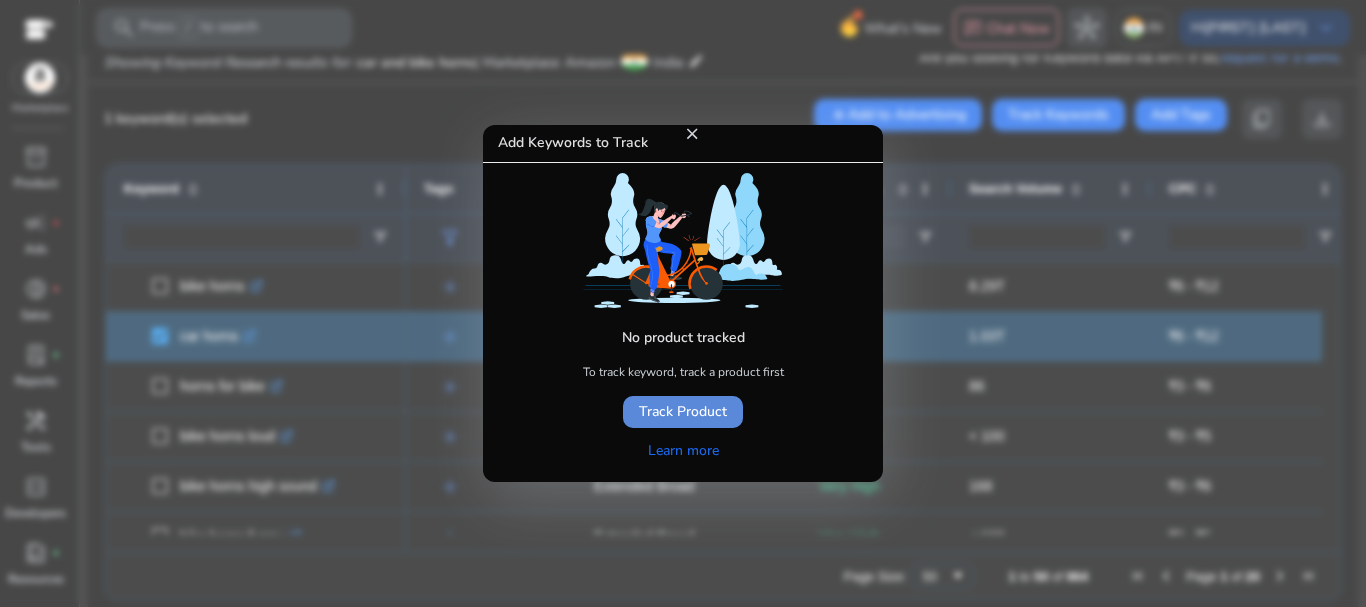 click on "Track Product" at bounding box center [683, 411] 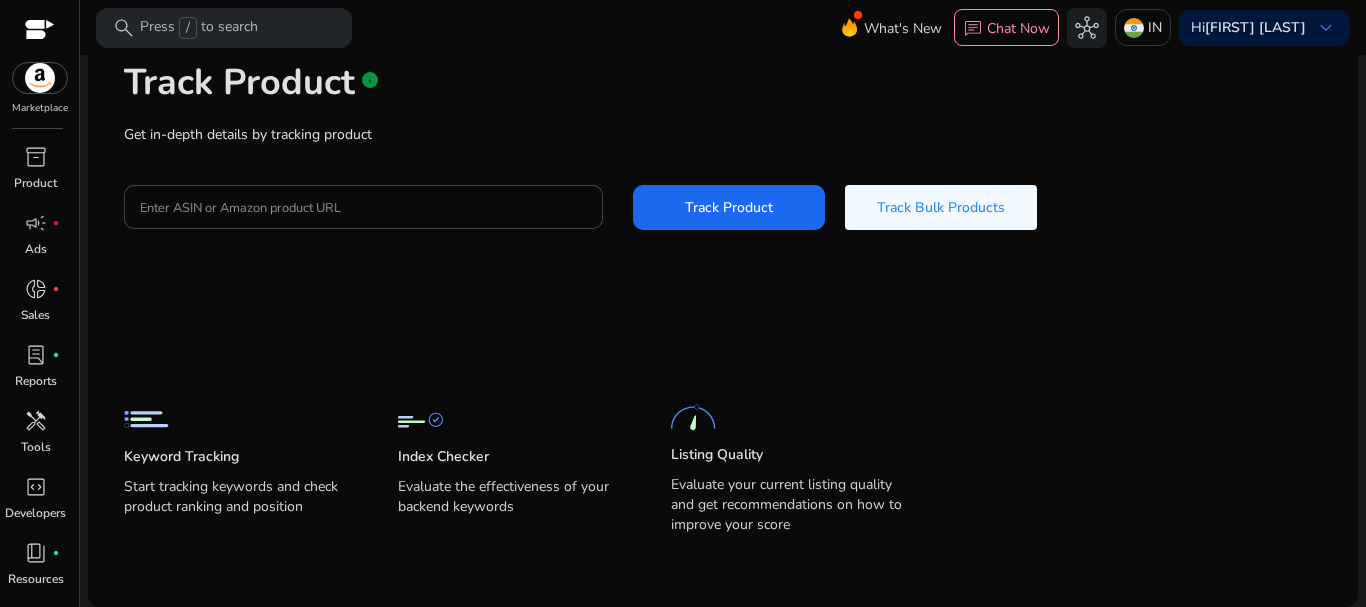 scroll, scrollTop: 0, scrollLeft: 0, axis: both 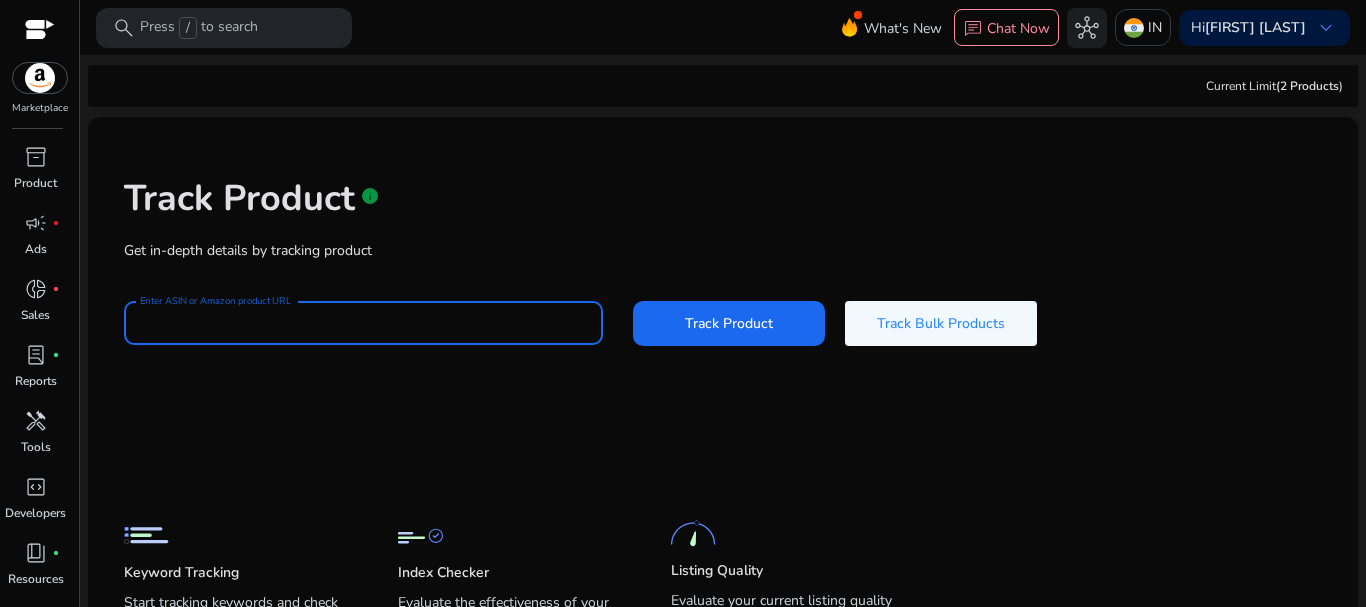 click on "Enter ASIN or Amazon product URL" at bounding box center (363, 323) 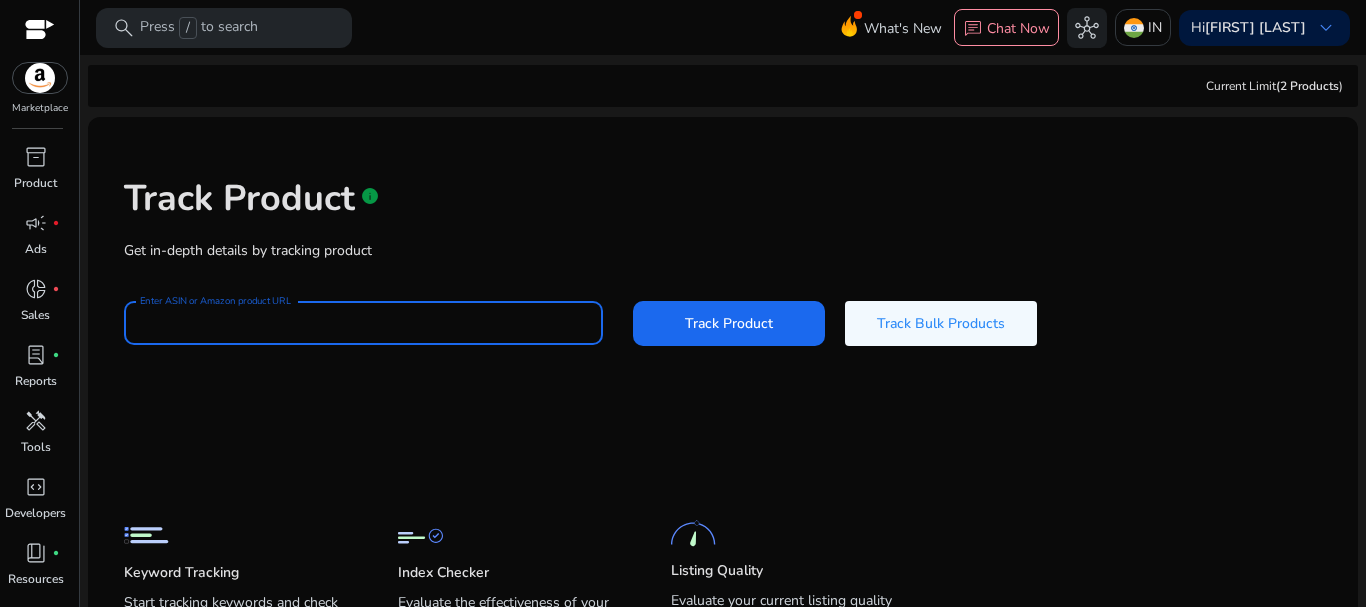 paste on "*********" 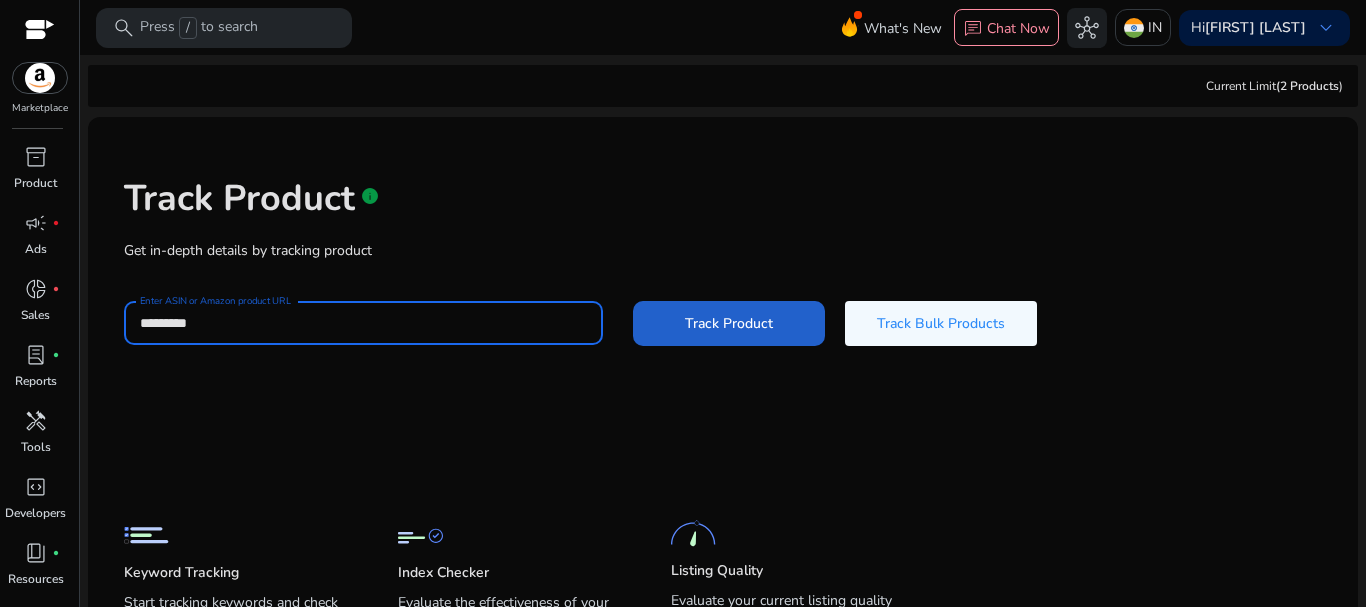 type on "*********" 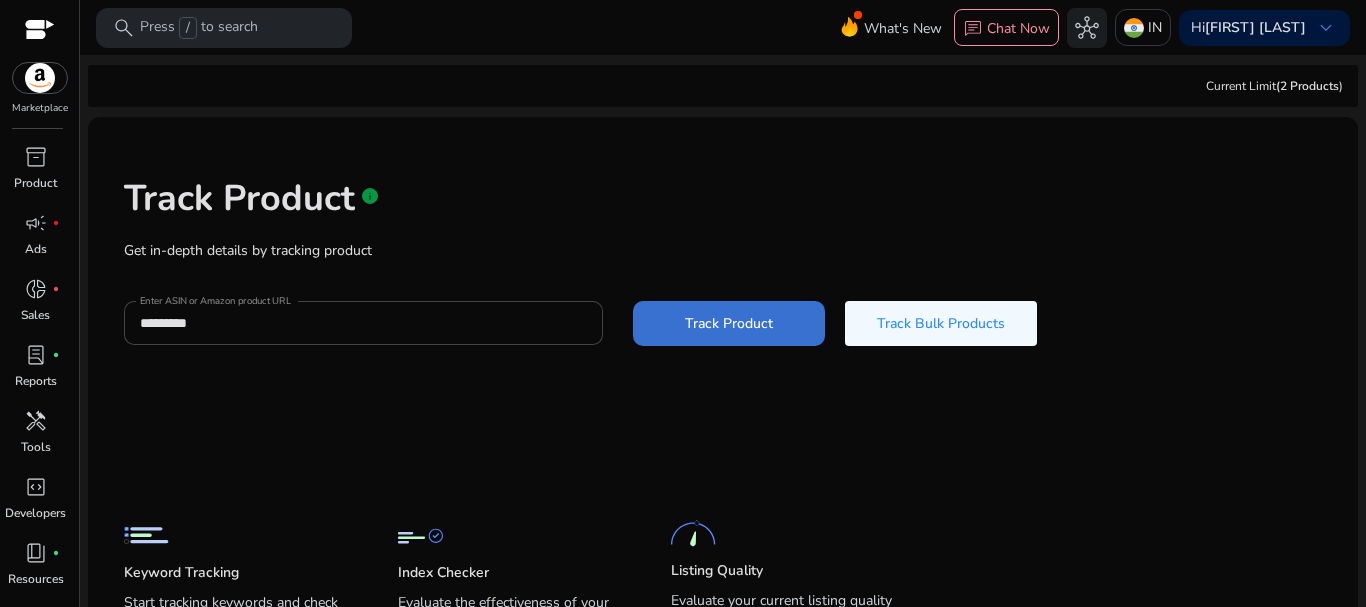 click on "Track Product" 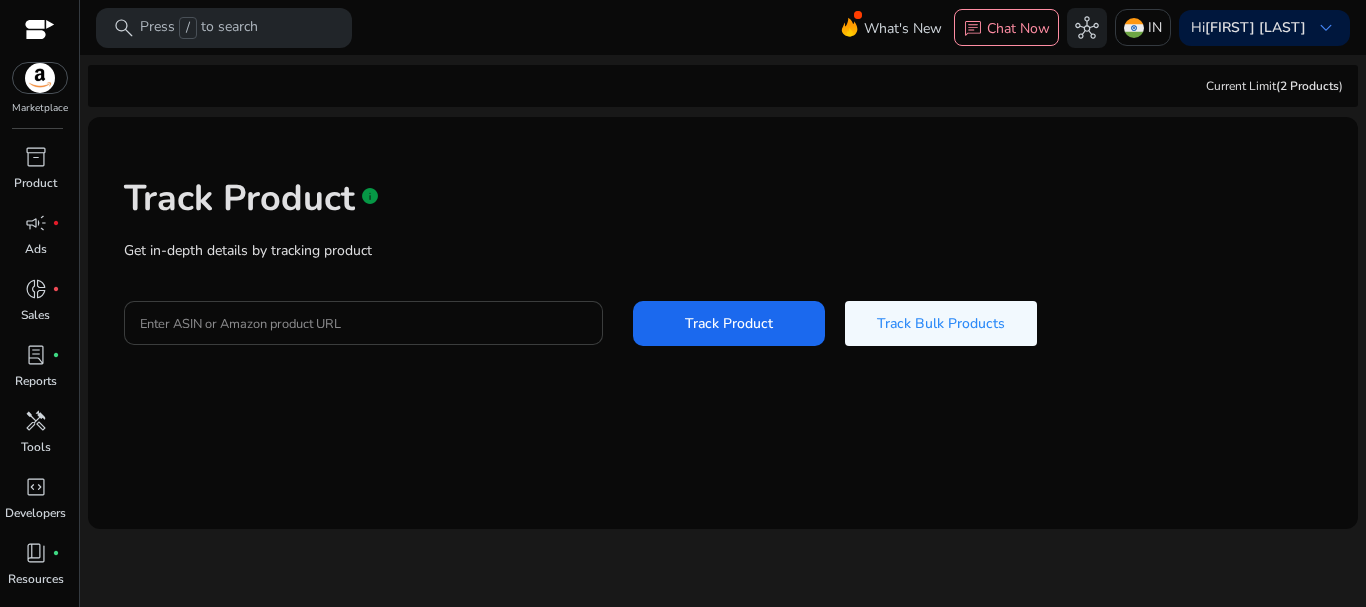 click 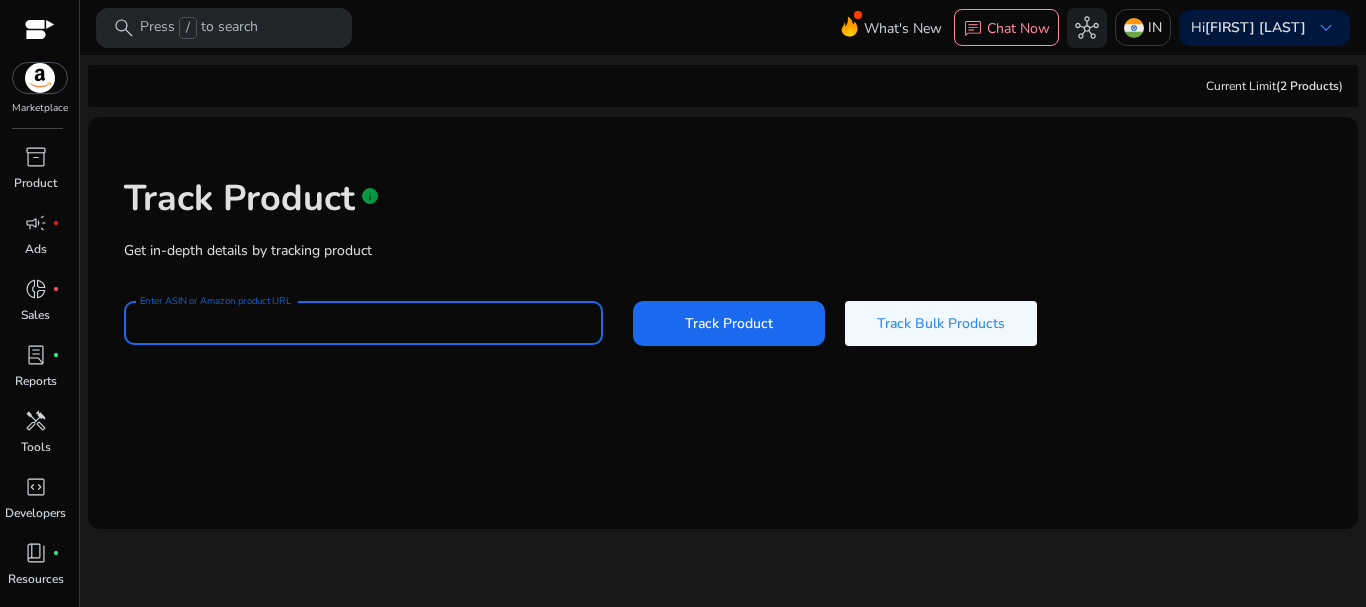 paste on "**********" 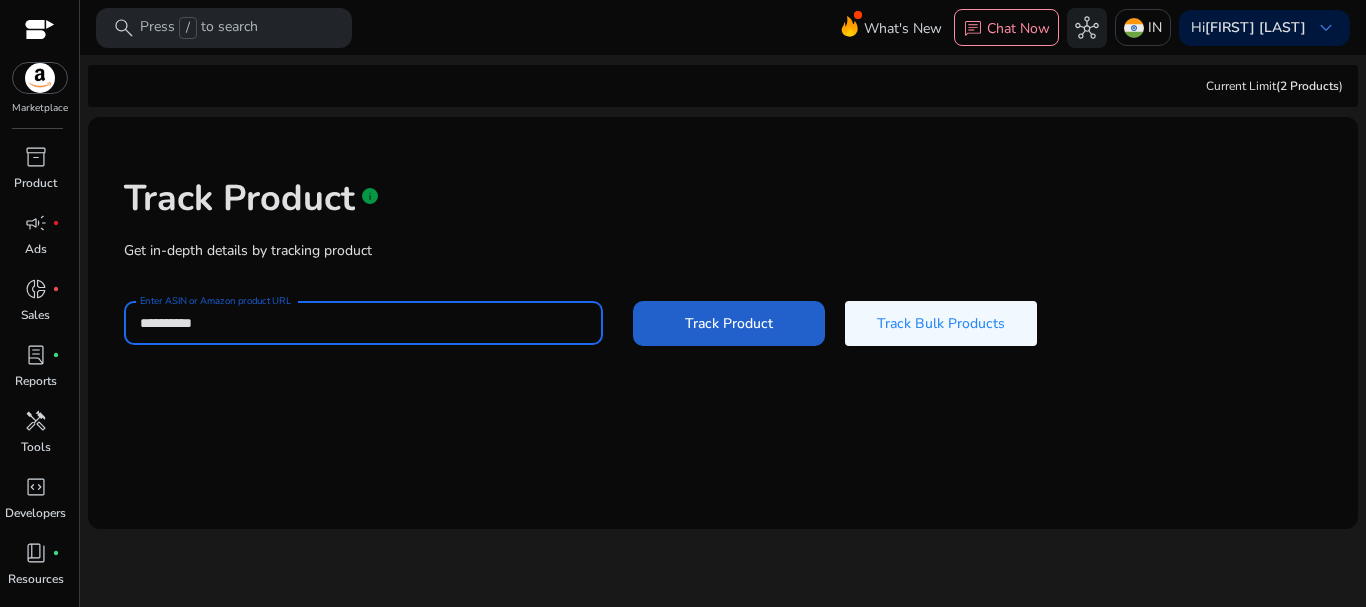type on "**********" 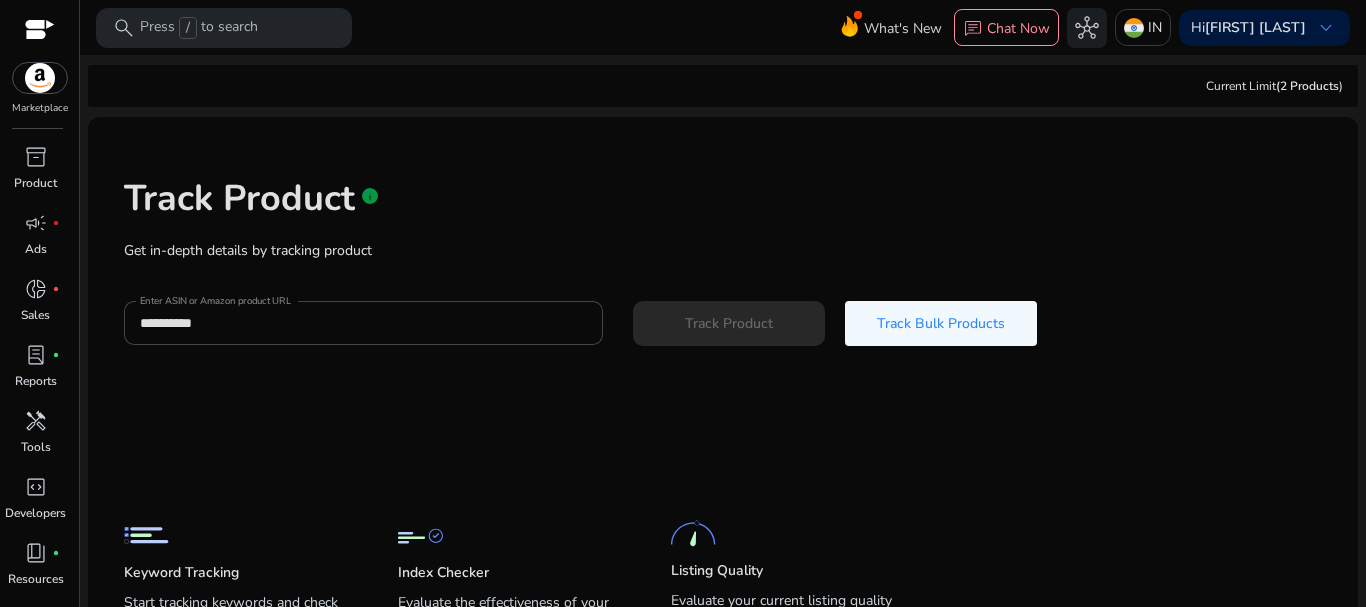 type 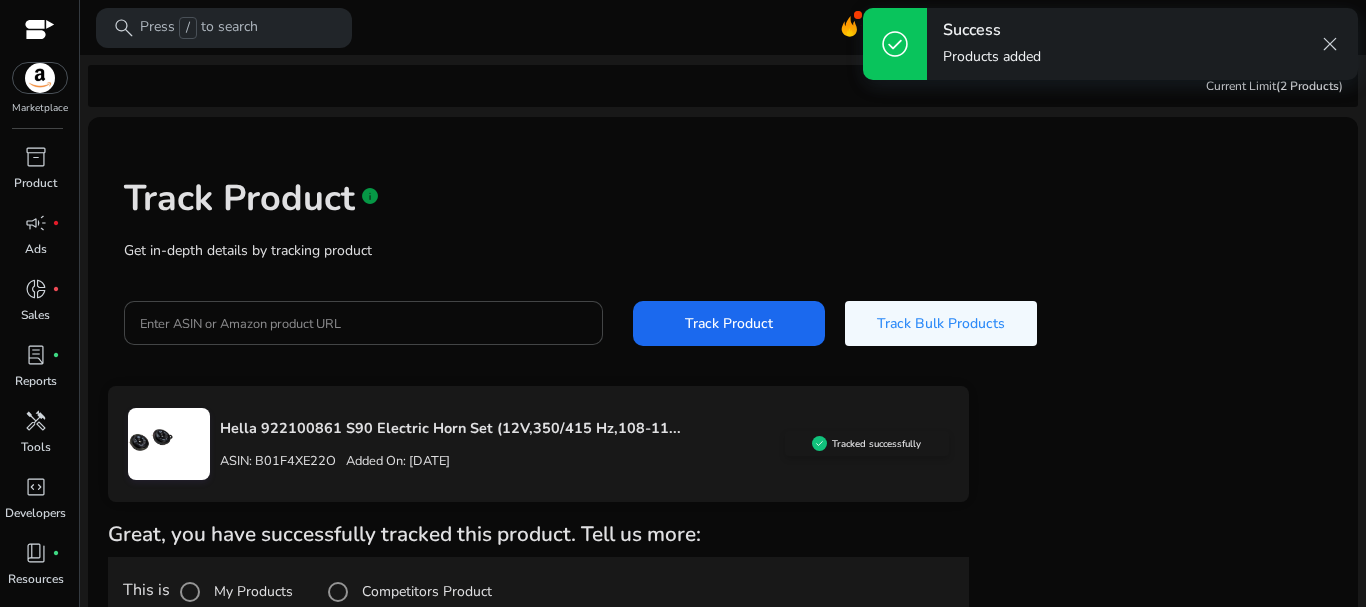 scroll, scrollTop: 35, scrollLeft: 0, axis: vertical 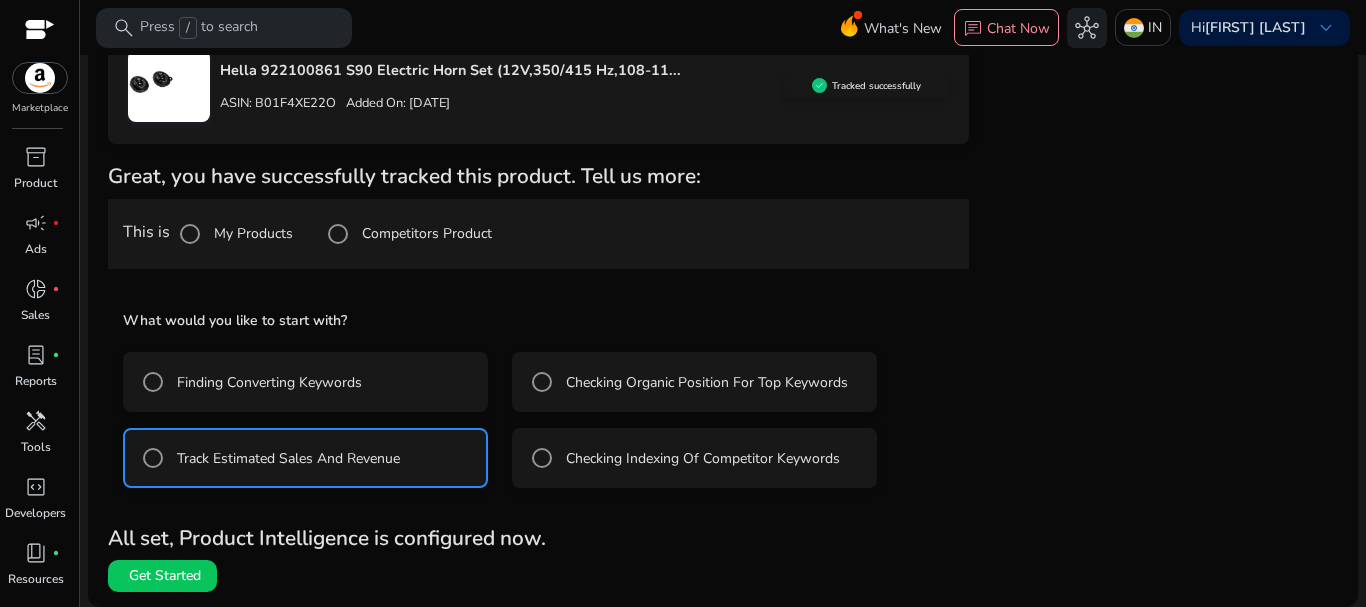 click on "Checking Organic Position For Top Keywords" at bounding box center [705, 382] 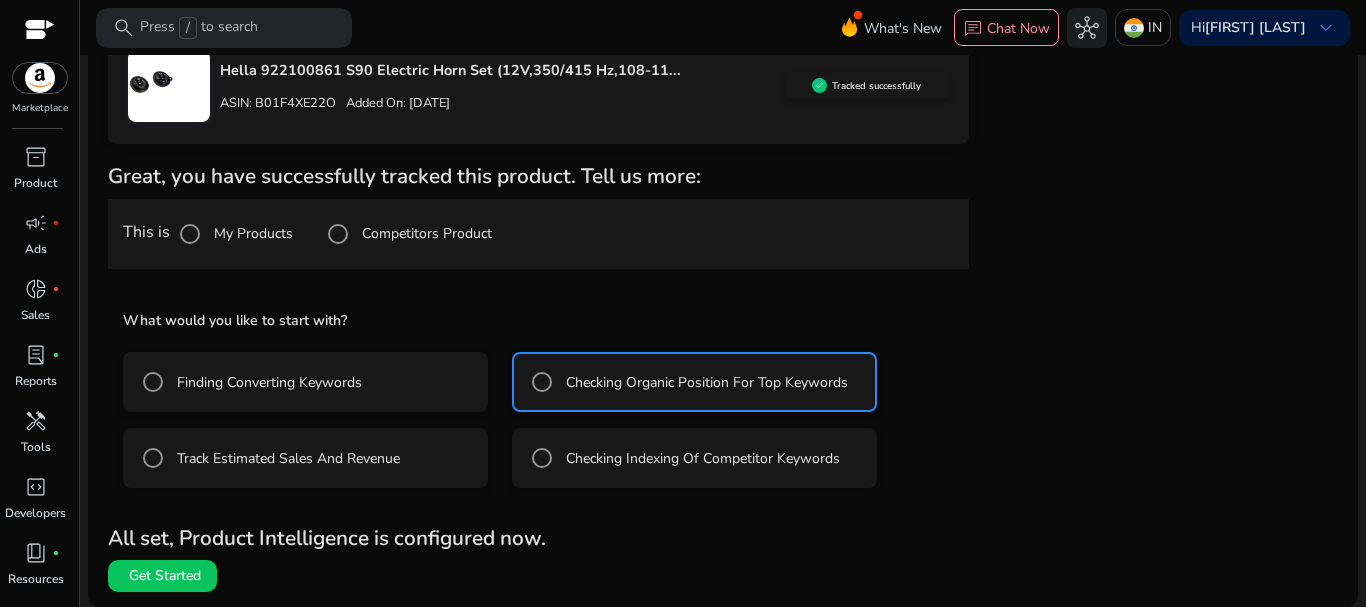 click on "Track Estimated Sales And Revenue" at bounding box center (286, 458) 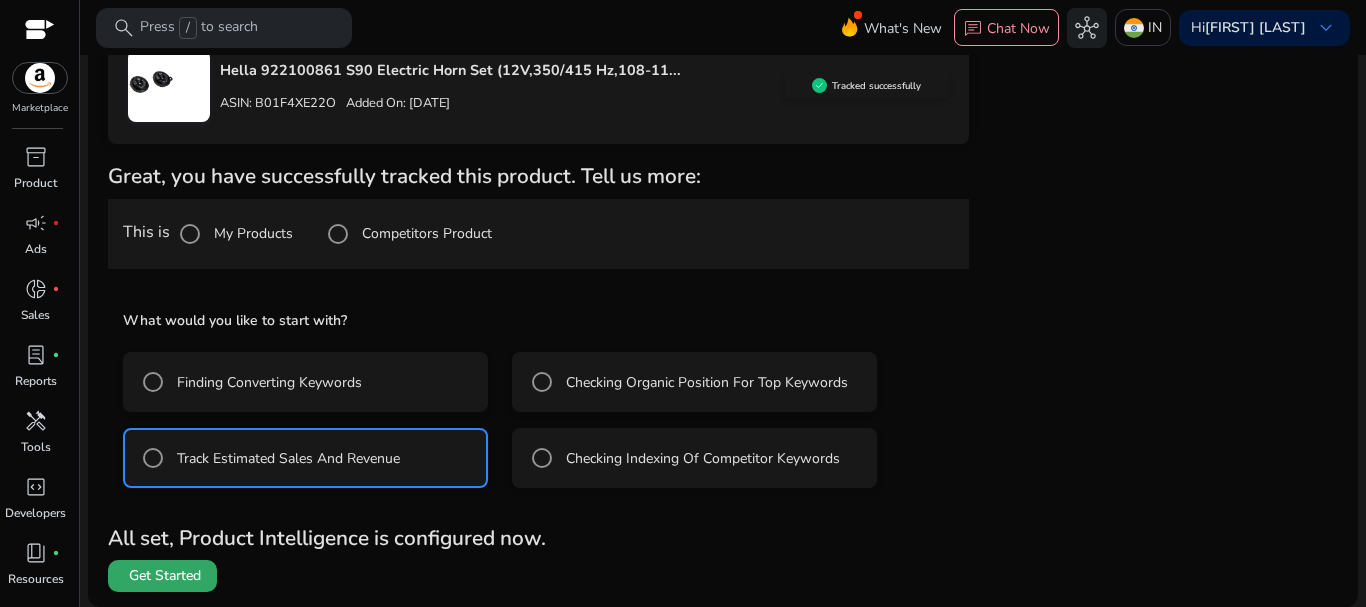 click on "Get Started" at bounding box center (165, 576) 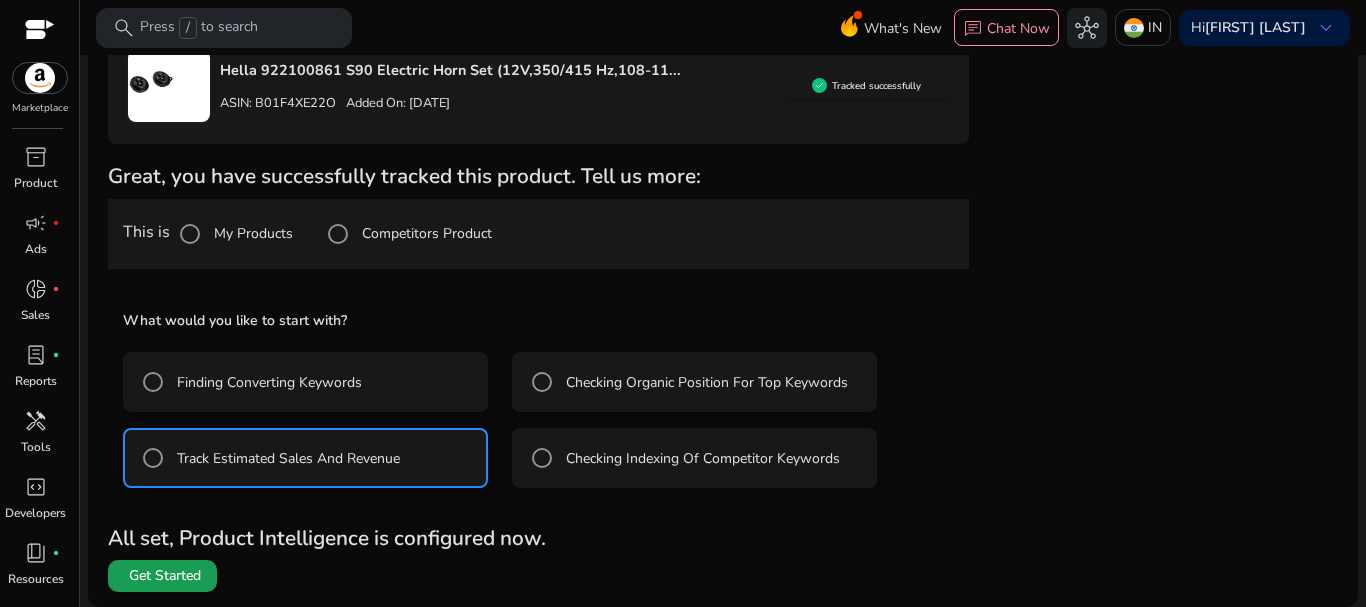 scroll, scrollTop: 0, scrollLeft: 0, axis: both 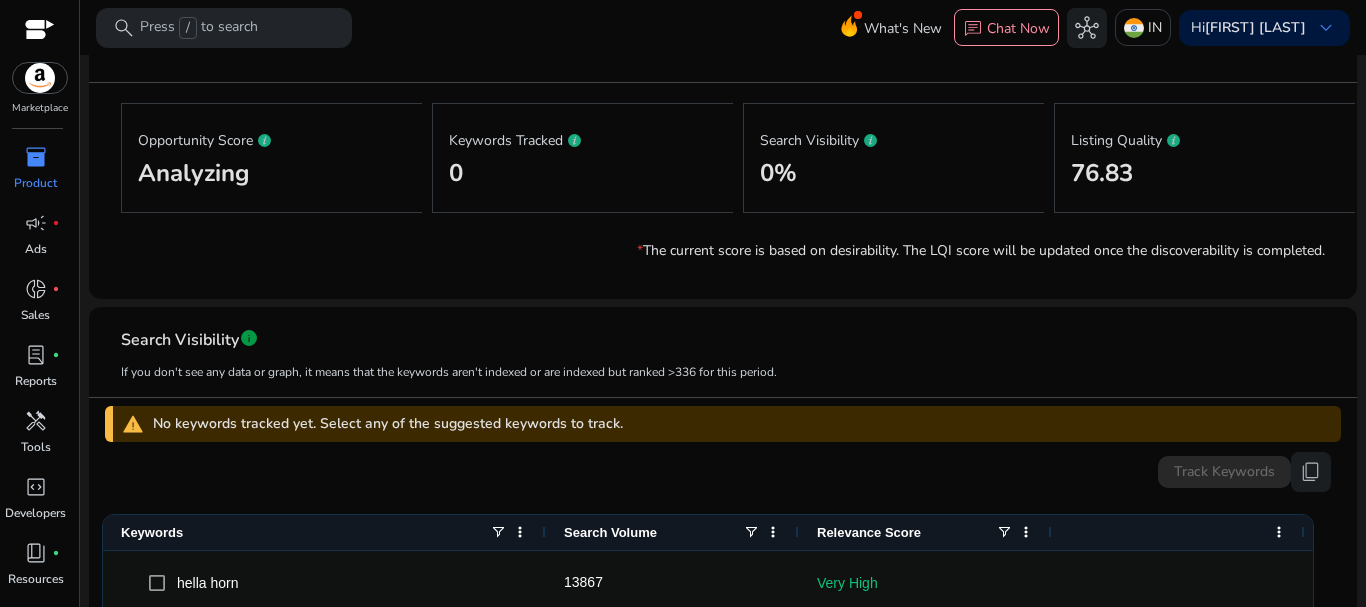 drag, startPoint x: 1347, startPoint y: 305, endPoint x: 1339, endPoint y: 423, distance: 118.270874 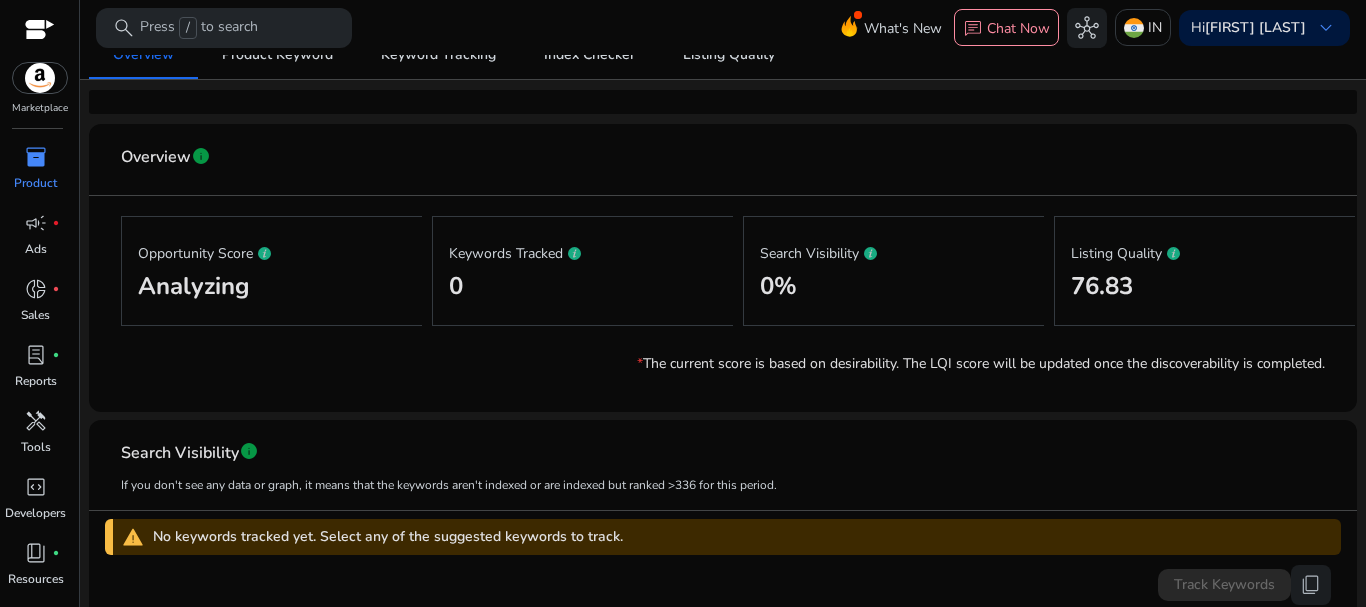 scroll, scrollTop: 245, scrollLeft: 0, axis: vertical 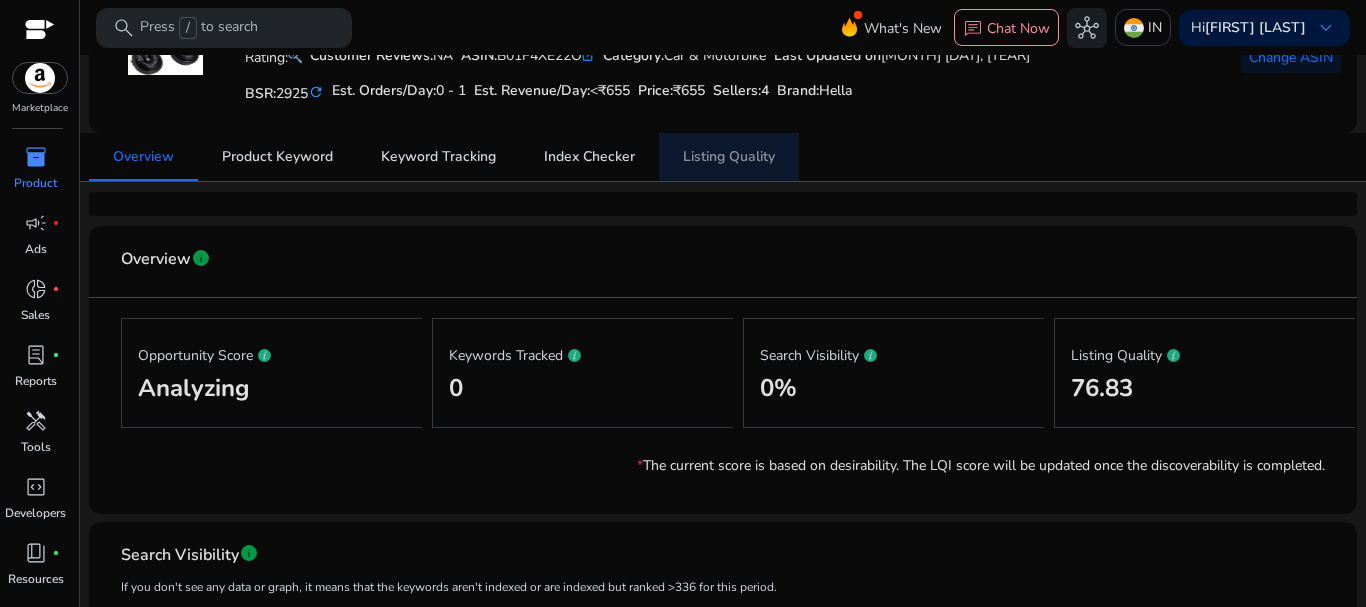 click on "Listing Quality" at bounding box center [729, 157] 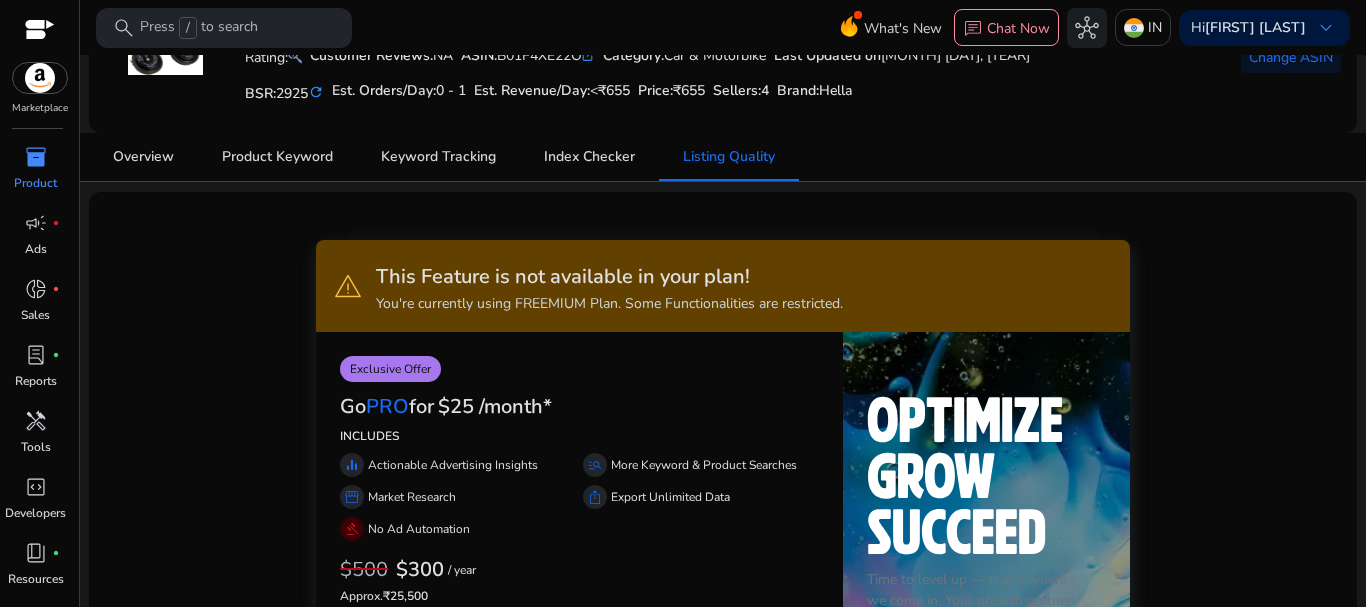 scroll, scrollTop: 0, scrollLeft: 0, axis: both 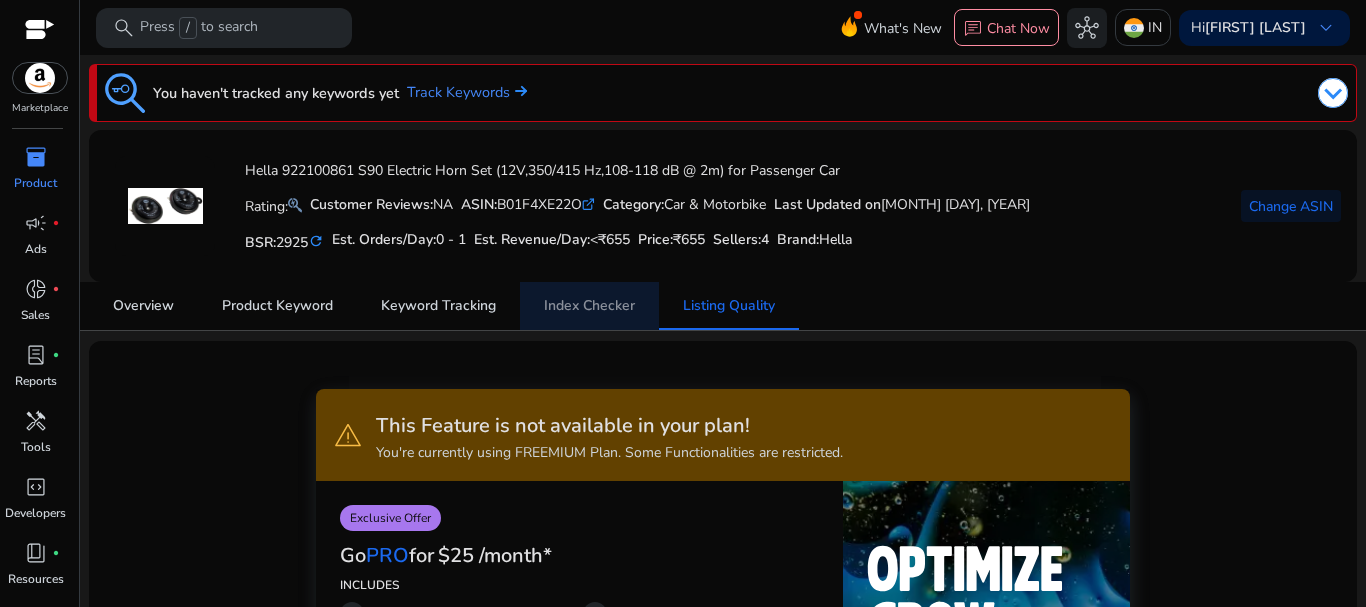 click on "Index Checker" at bounding box center (589, 306) 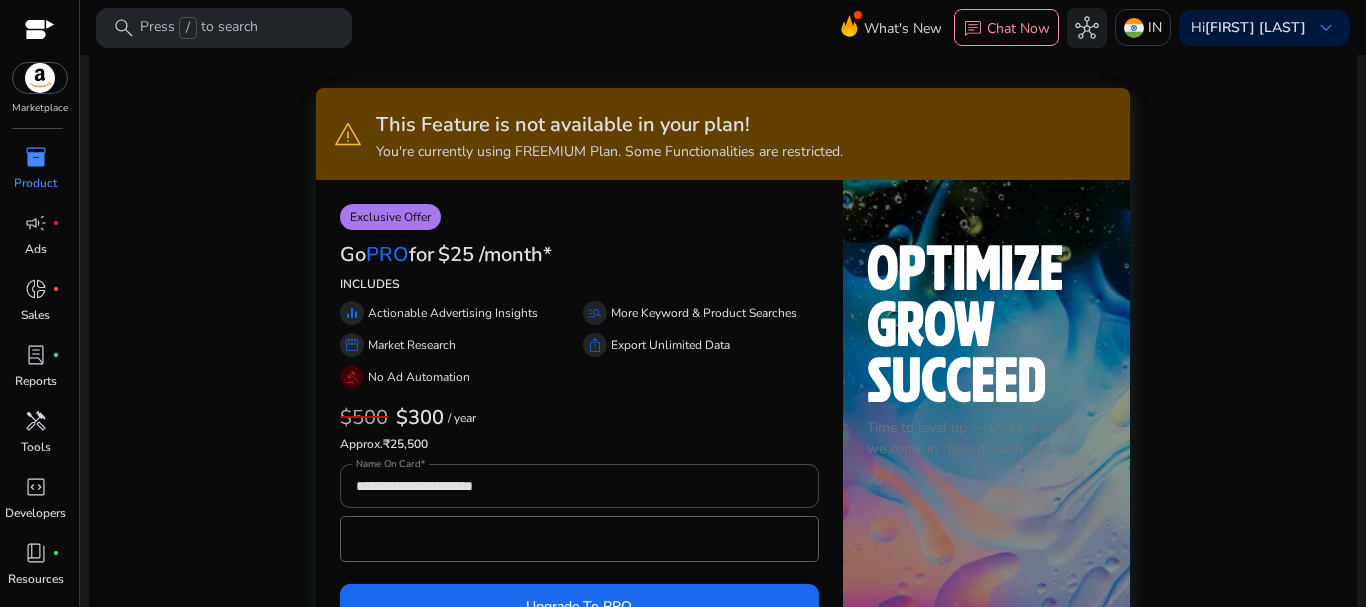 scroll, scrollTop: 0, scrollLeft: 0, axis: both 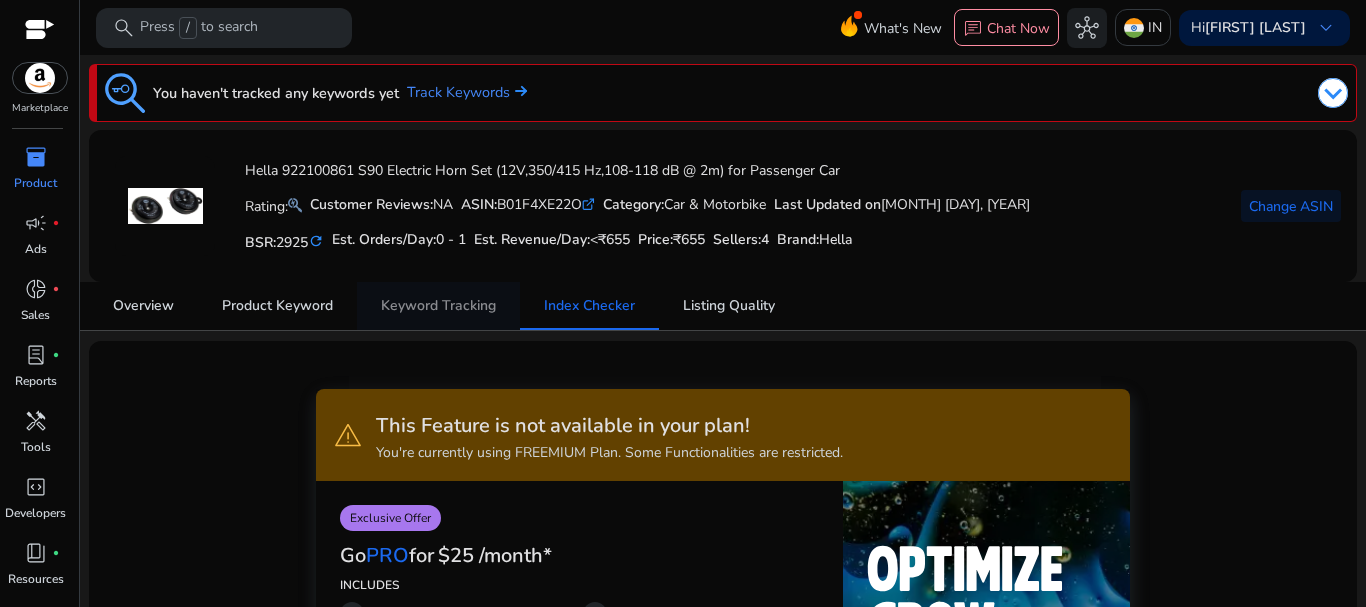 click on "Keyword Tracking" at bounding box center (438, 306) 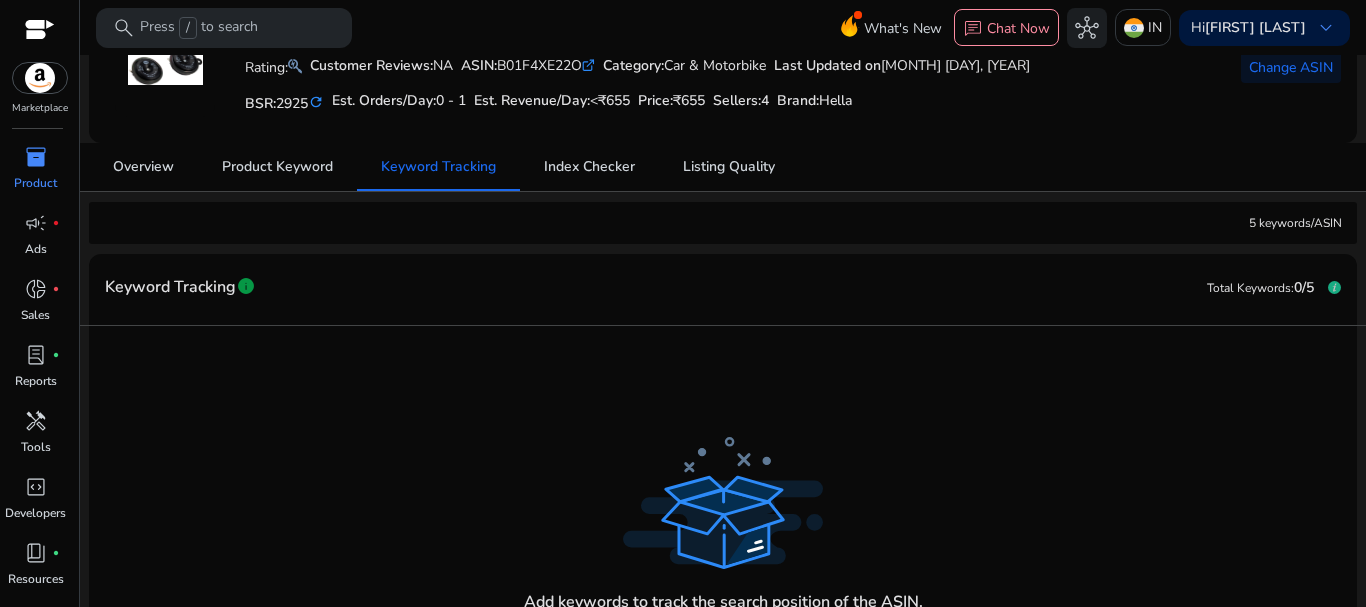 scroll, scrollTop: 0, scrollLeft: 0, axis: both 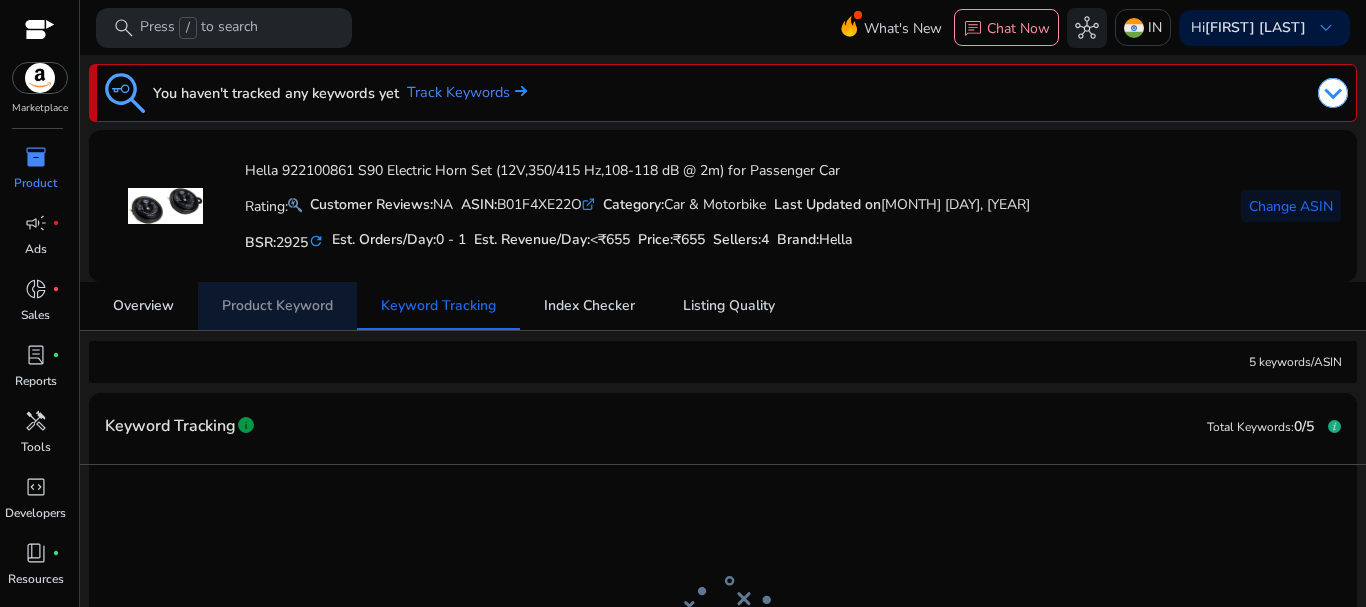 click on "Product Keyword" at bounding box center (277, 306) 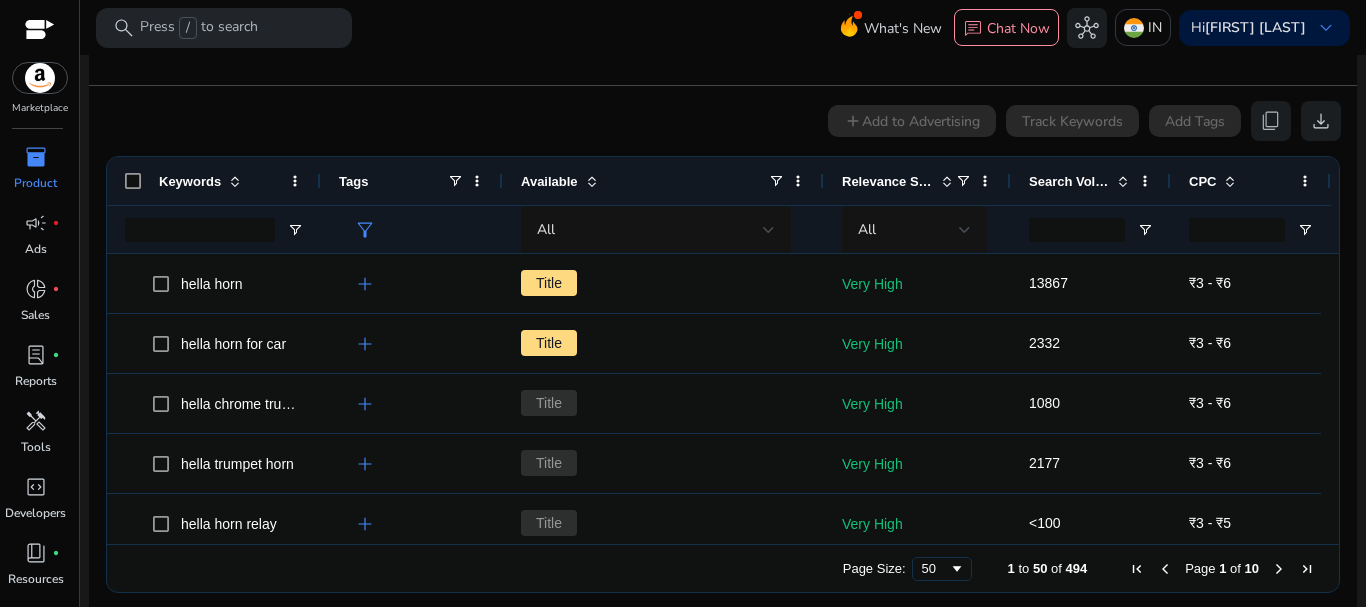 scroll, scrollTop: 363, scrollLeft: 0, axis: vertical 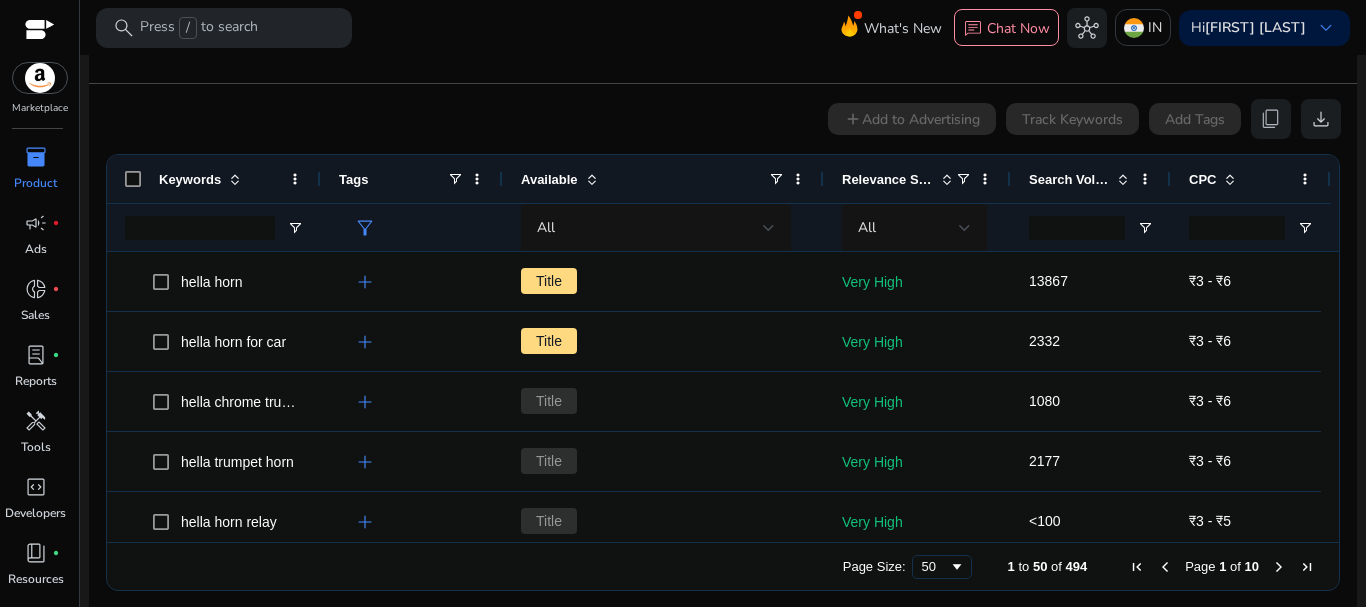 click on "add  Add to Advertising   Track Keywords   Add Tags   content_copy   download" 